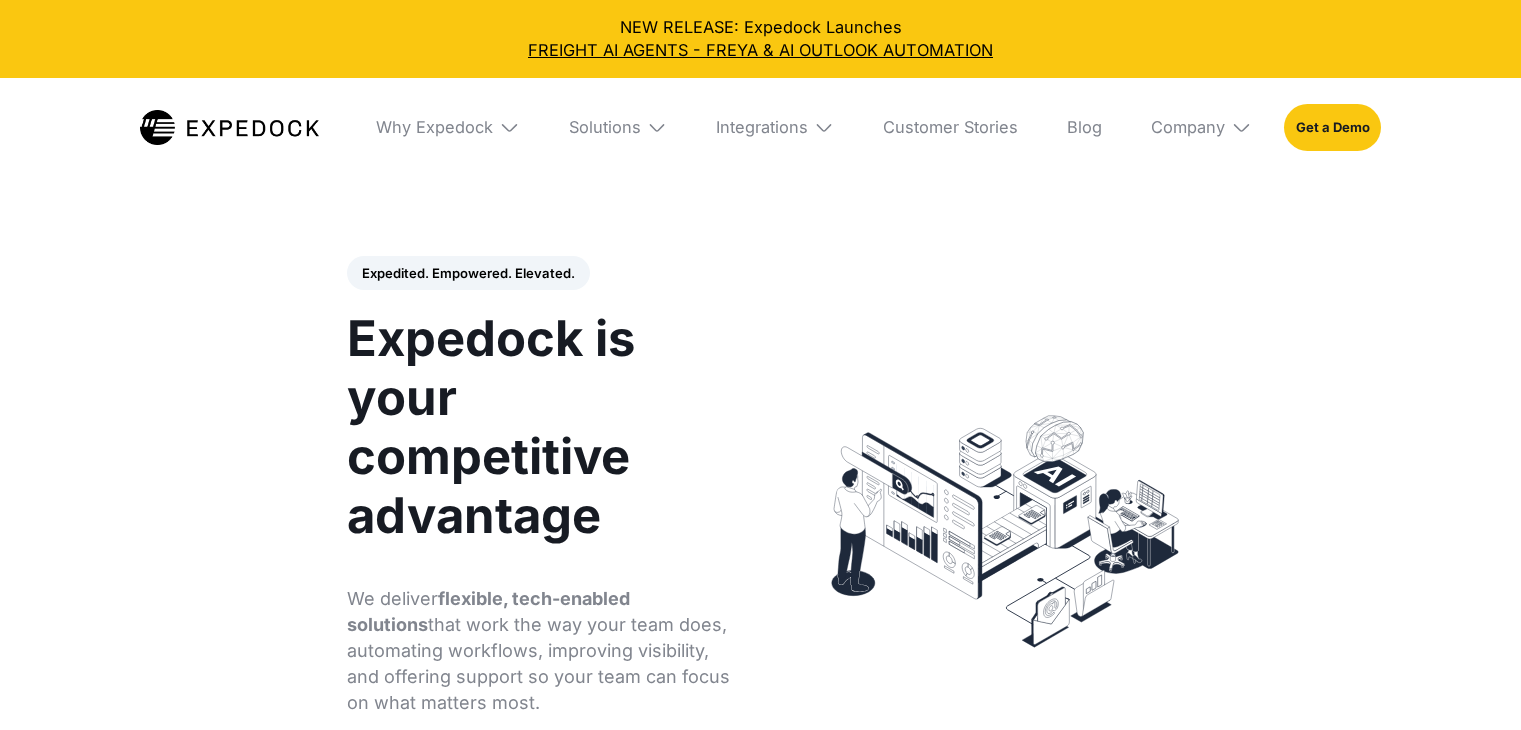 select 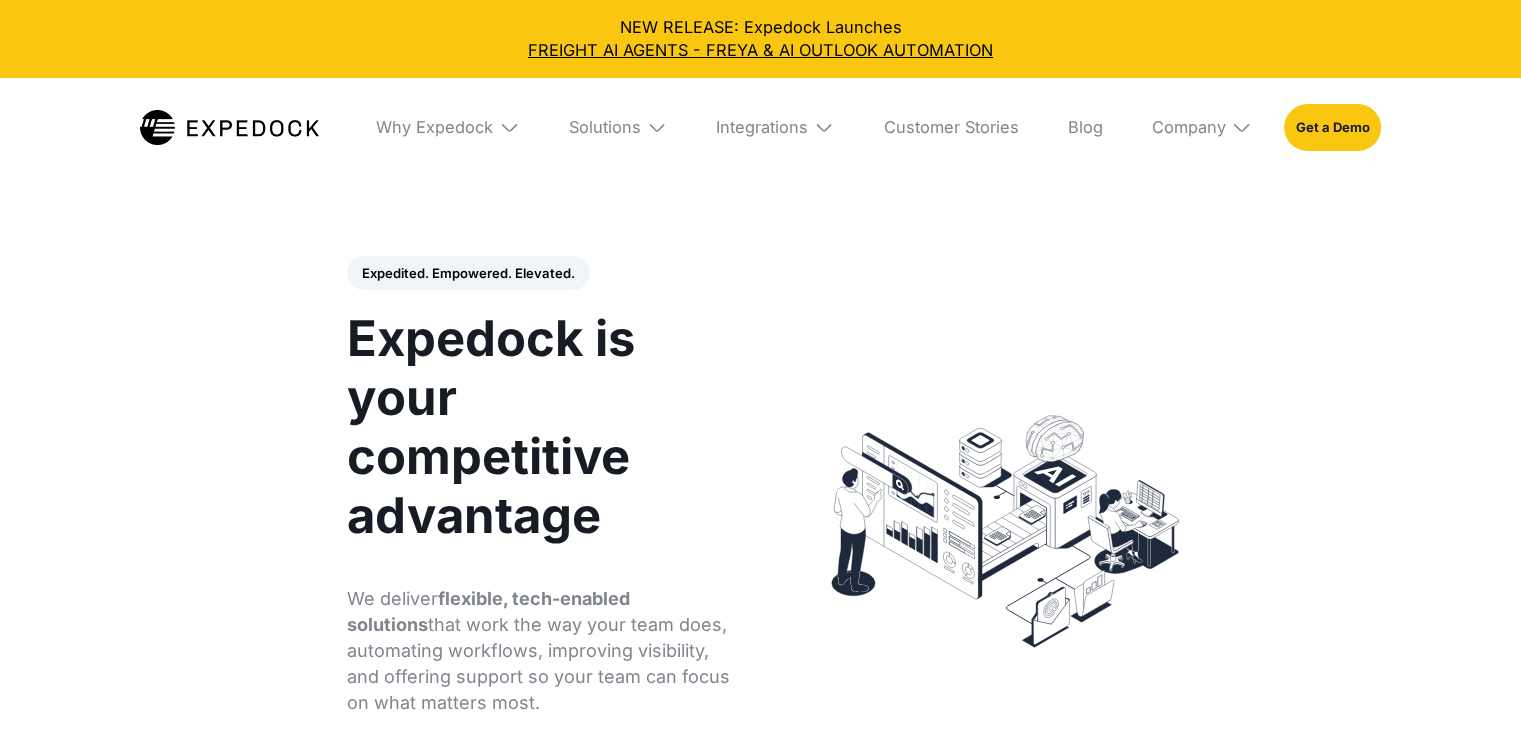 scroll, scrollTop: 0, scrollLeft: 0, axis: both 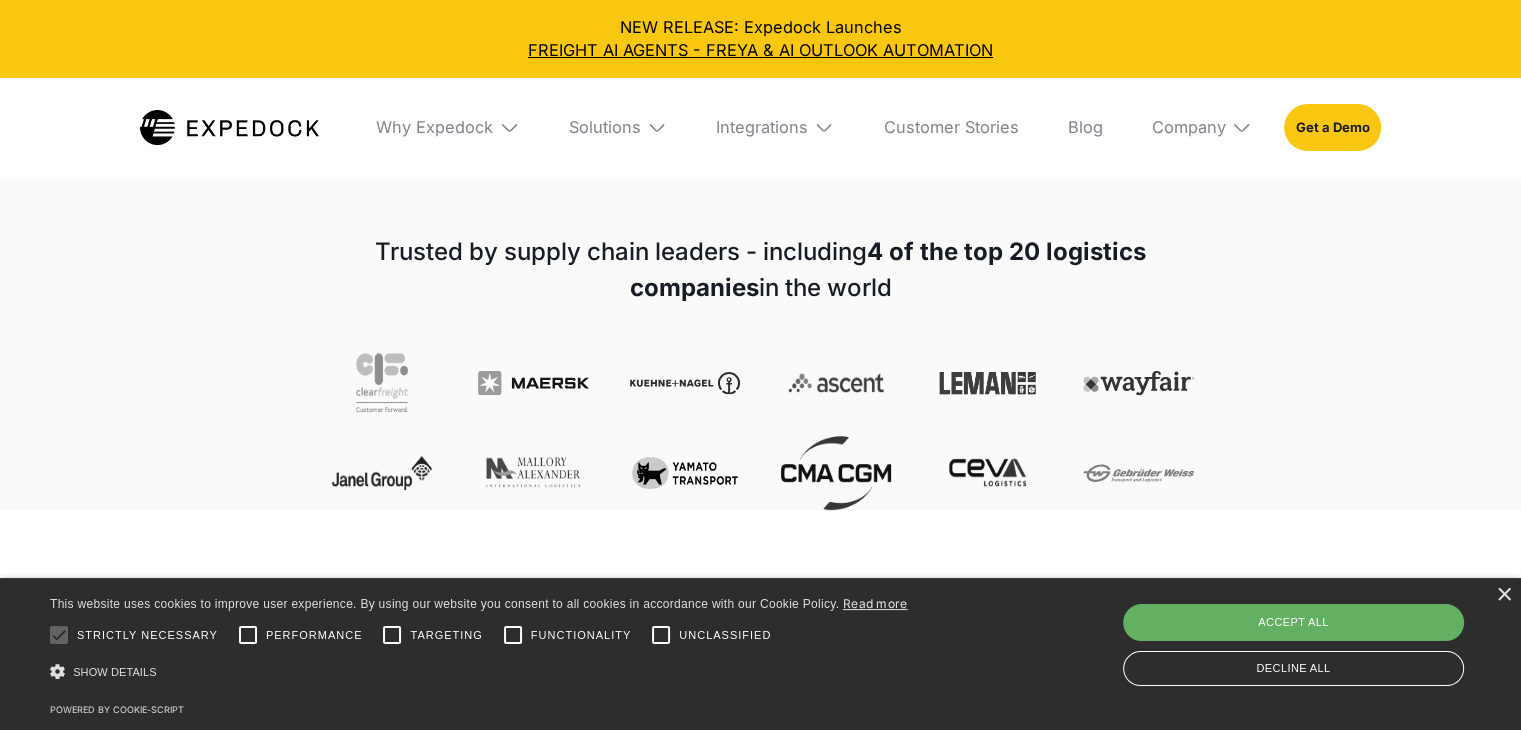 click on "Accept all" at bounding box center (1293, 622) 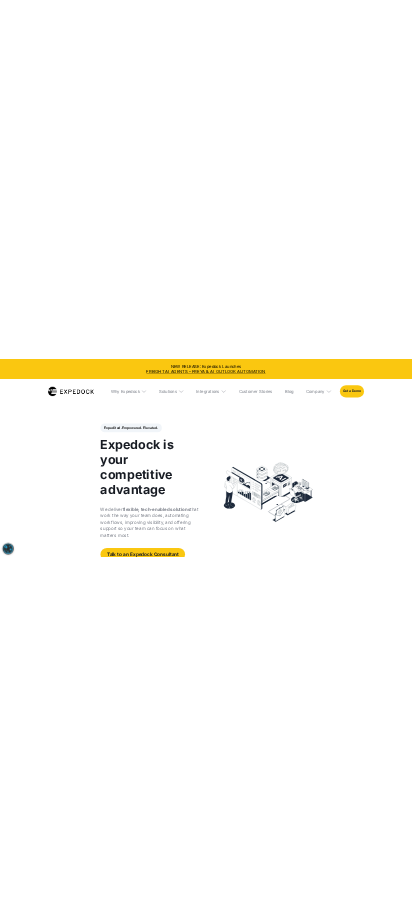 scroll, scrollTop: 0, scrollLeft: 0, axis: both 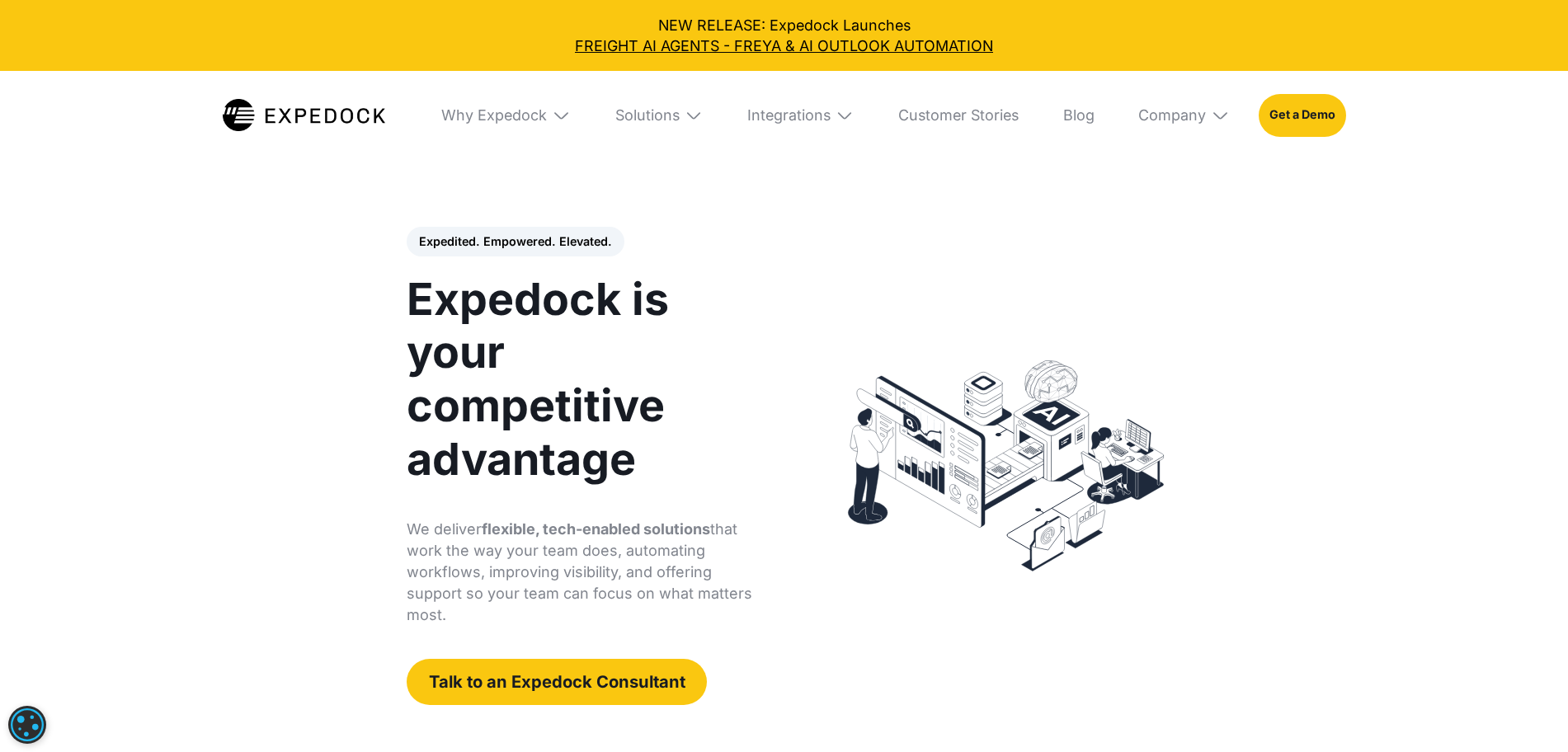 click at bounding box center [694, 115] 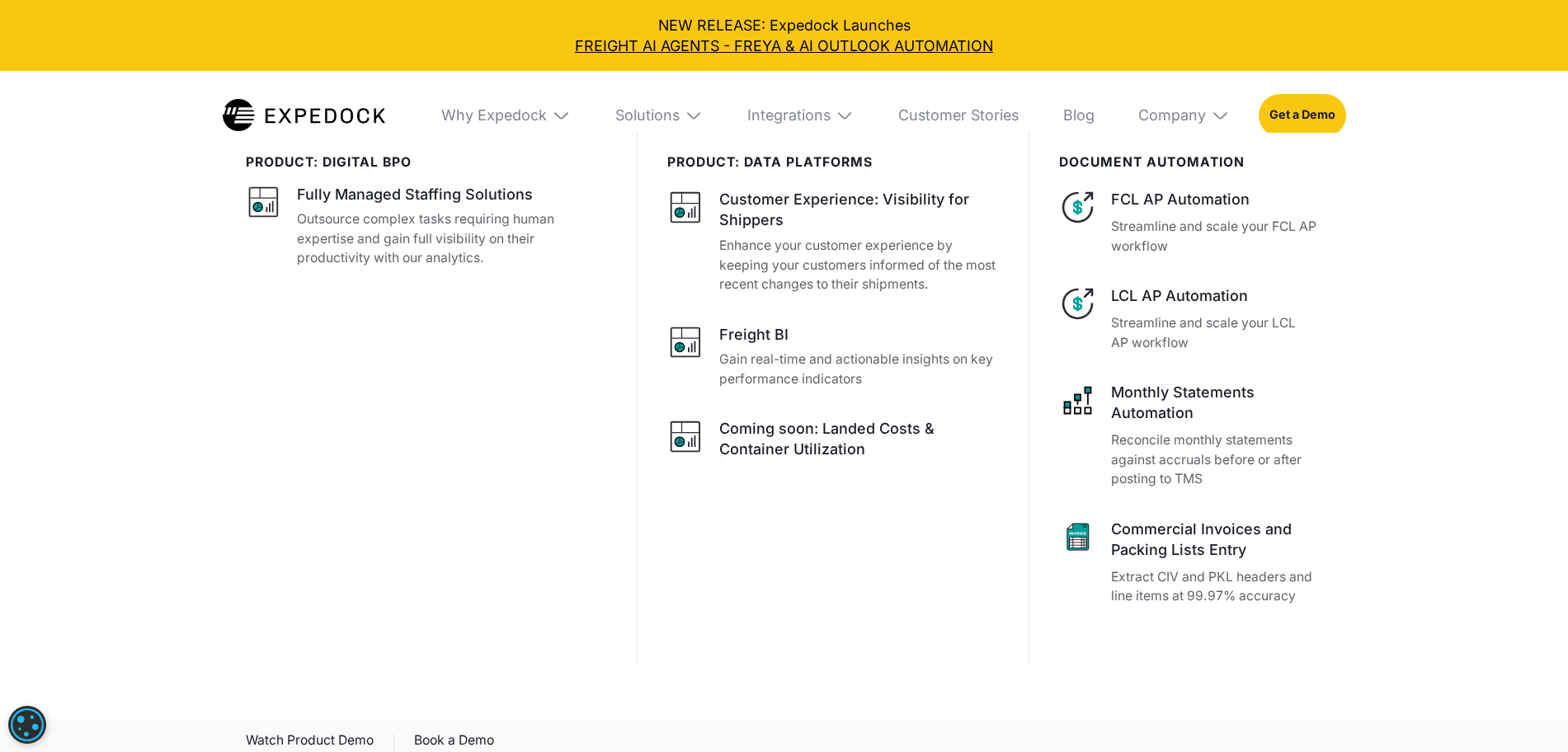 click at bounding box center [694, 115] 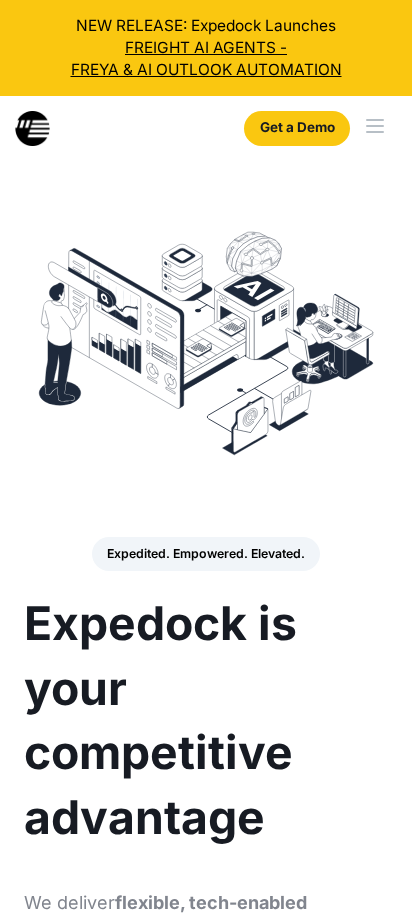 select 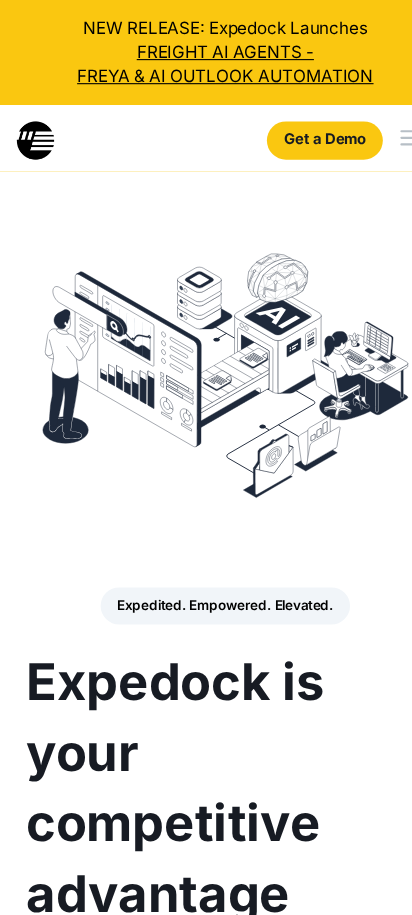 scroll, scrollTop: 0, scrollLeft: 0, axis: both 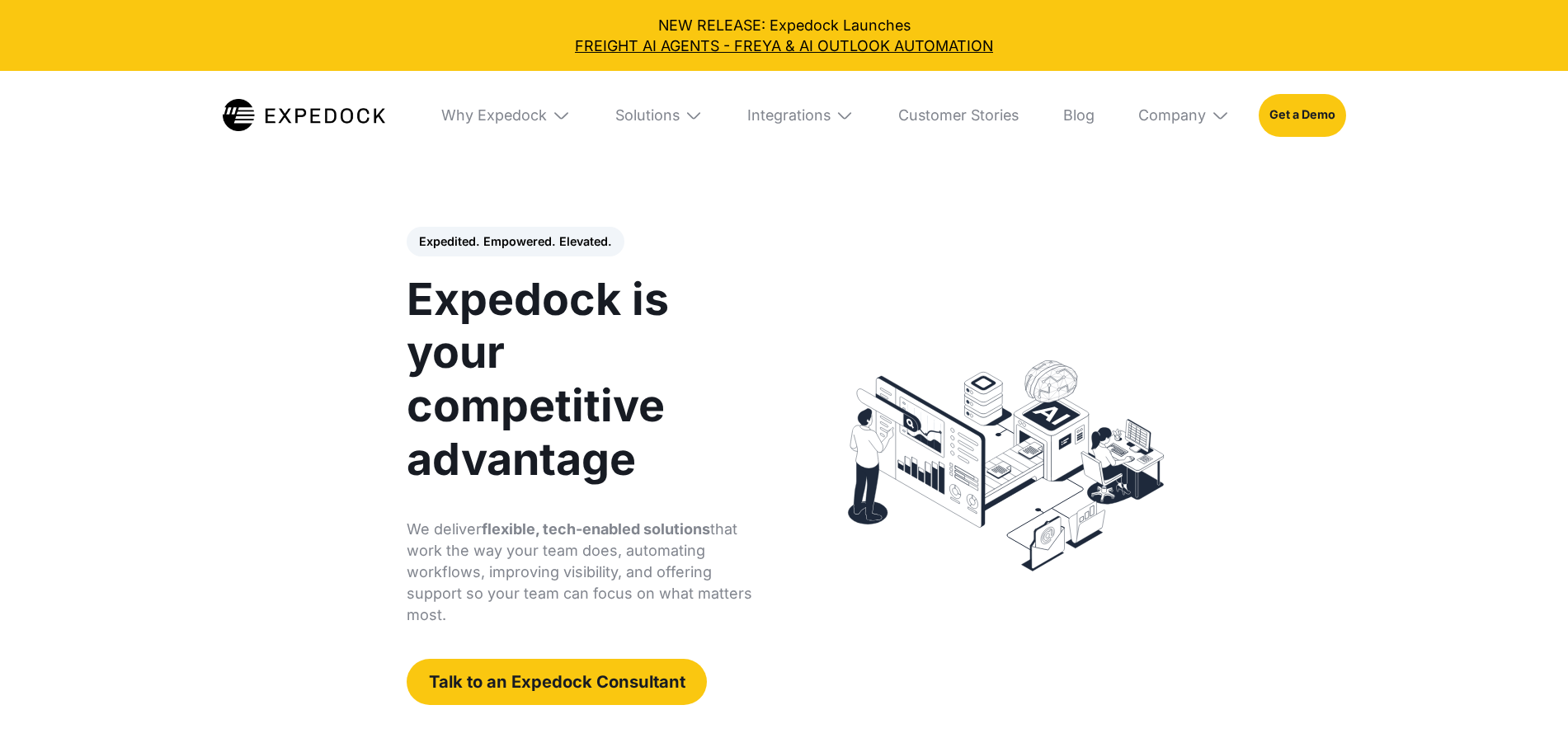 select 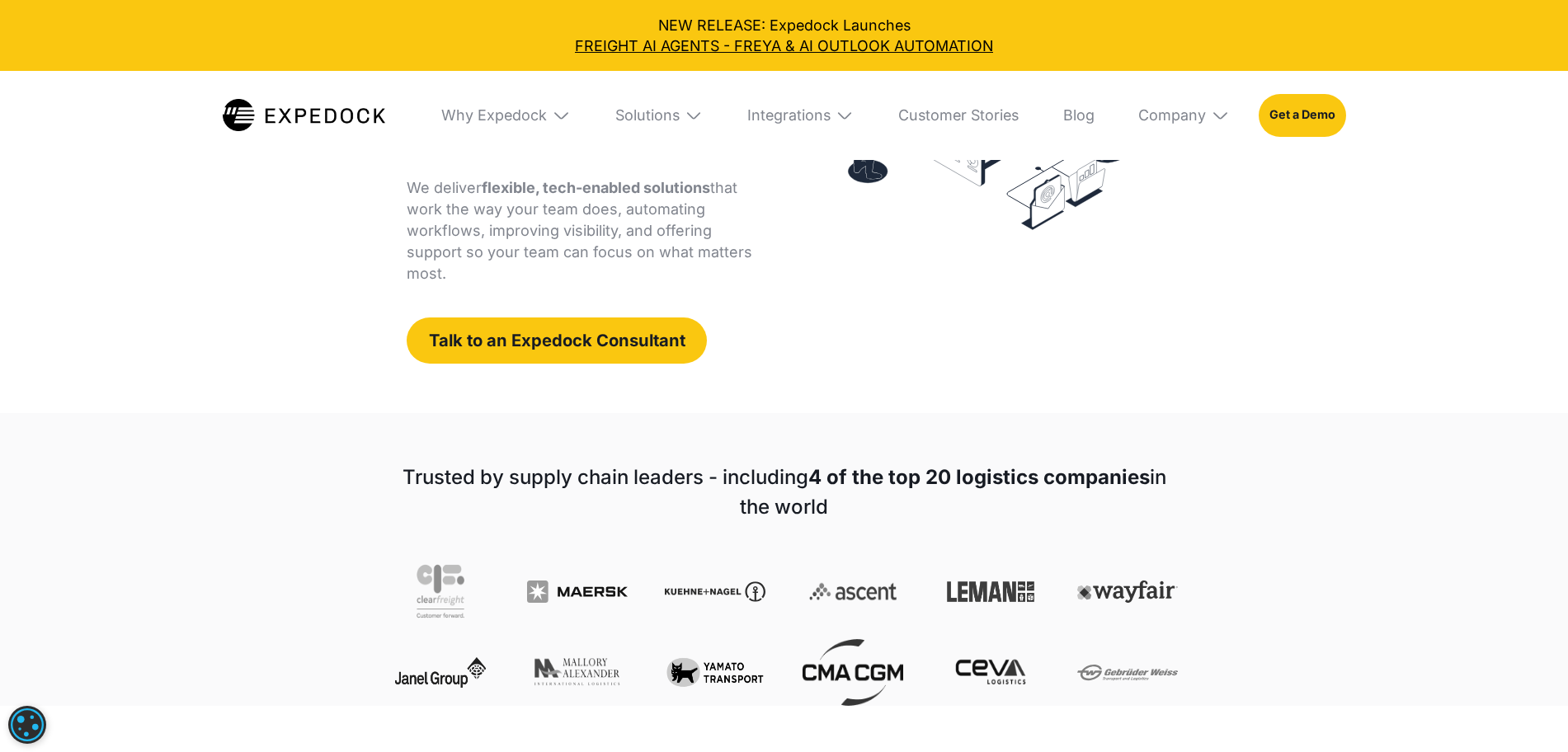 scroll, scrollTop: 406, scrollLeft: 0, axis: vertical 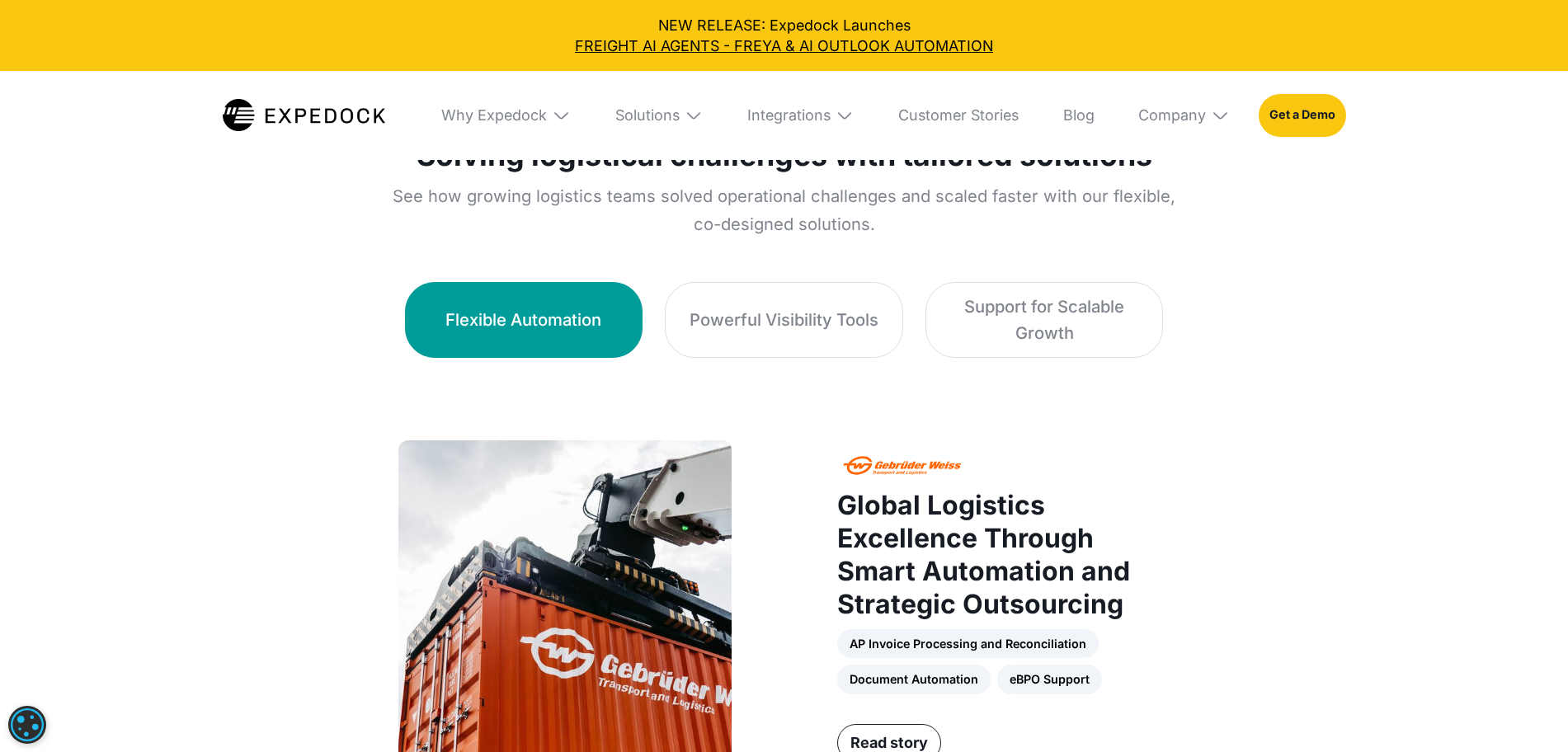 click on "Global Logistics Excellence Through Smart Automation and Strategic Outsourcing AP Invoice Processing and Reconciliation Document Automation eBPO Support Read story End-to-End Logistics Transformation Through Scalable Automation and Seamless Visibility Shipment Visibility Tools Document Automation eBPO Support Read story Achieving Trade Compliance at Scale Through Intelligent Extraction and Classification HS Code Mapping Automation Document Automation Read story" at bounding box center [784, 1008] 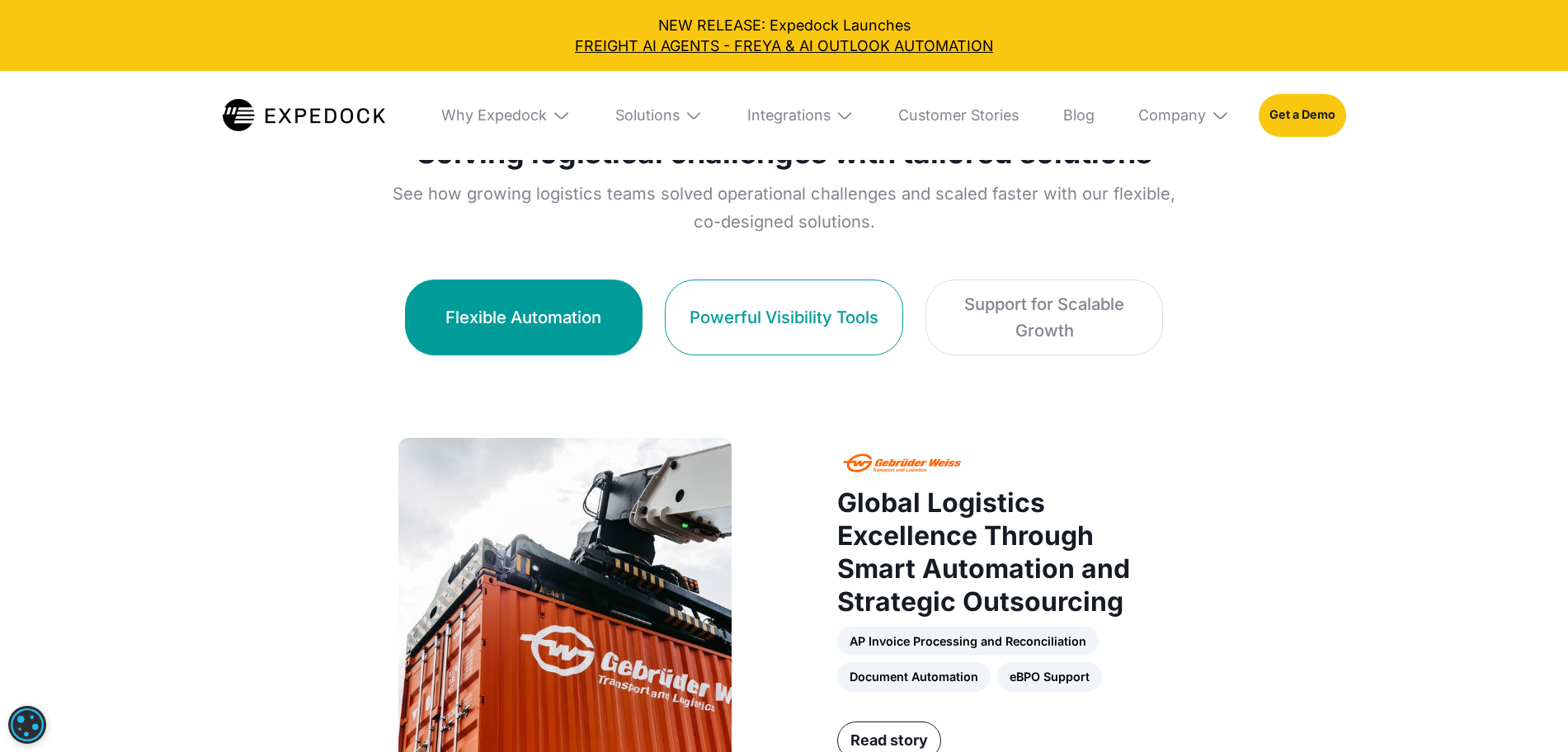 click on "Powerful Visibility Tools" at bounding box center (784, 317) 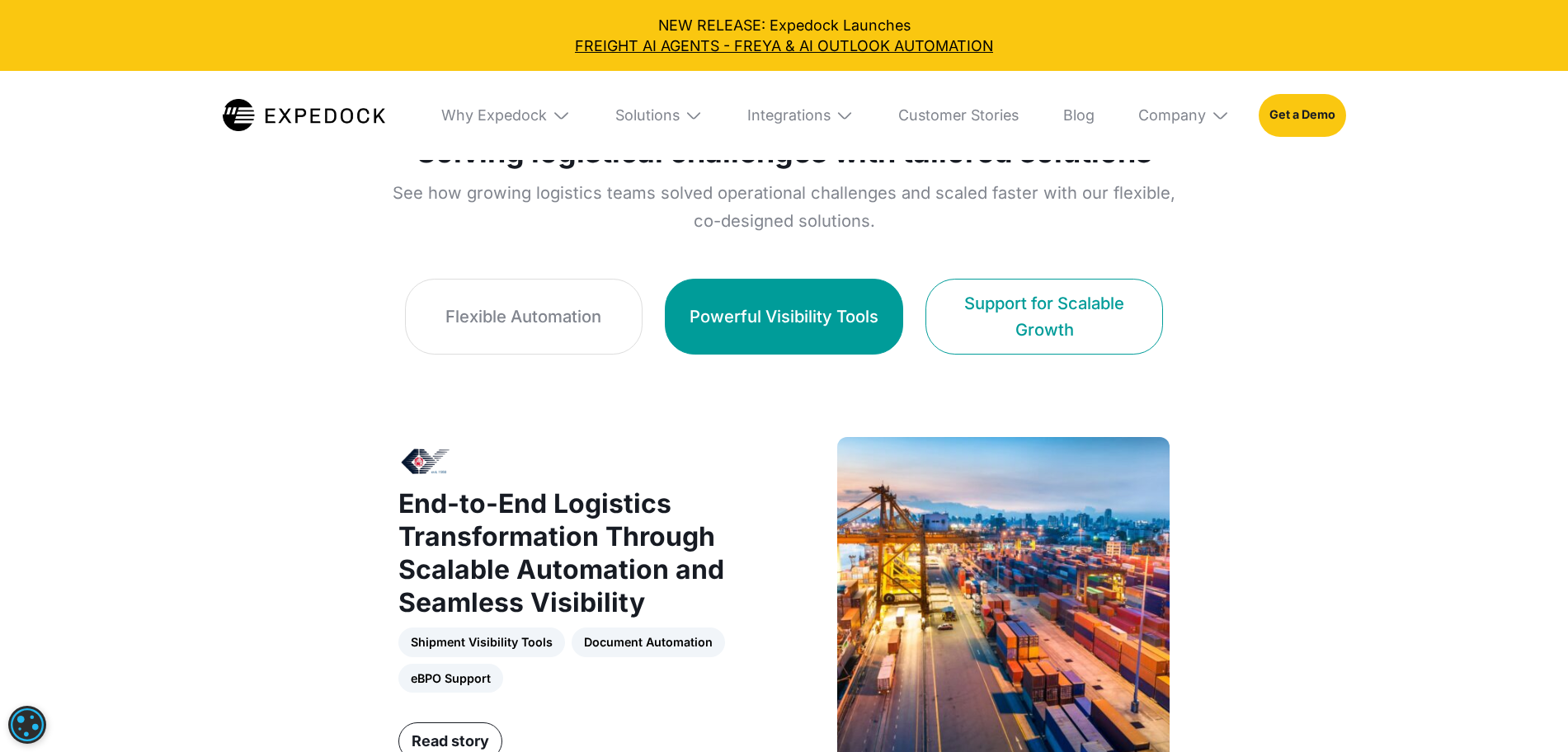 click on "Support for Scalable Growth" at bounding box center (1044, 316) 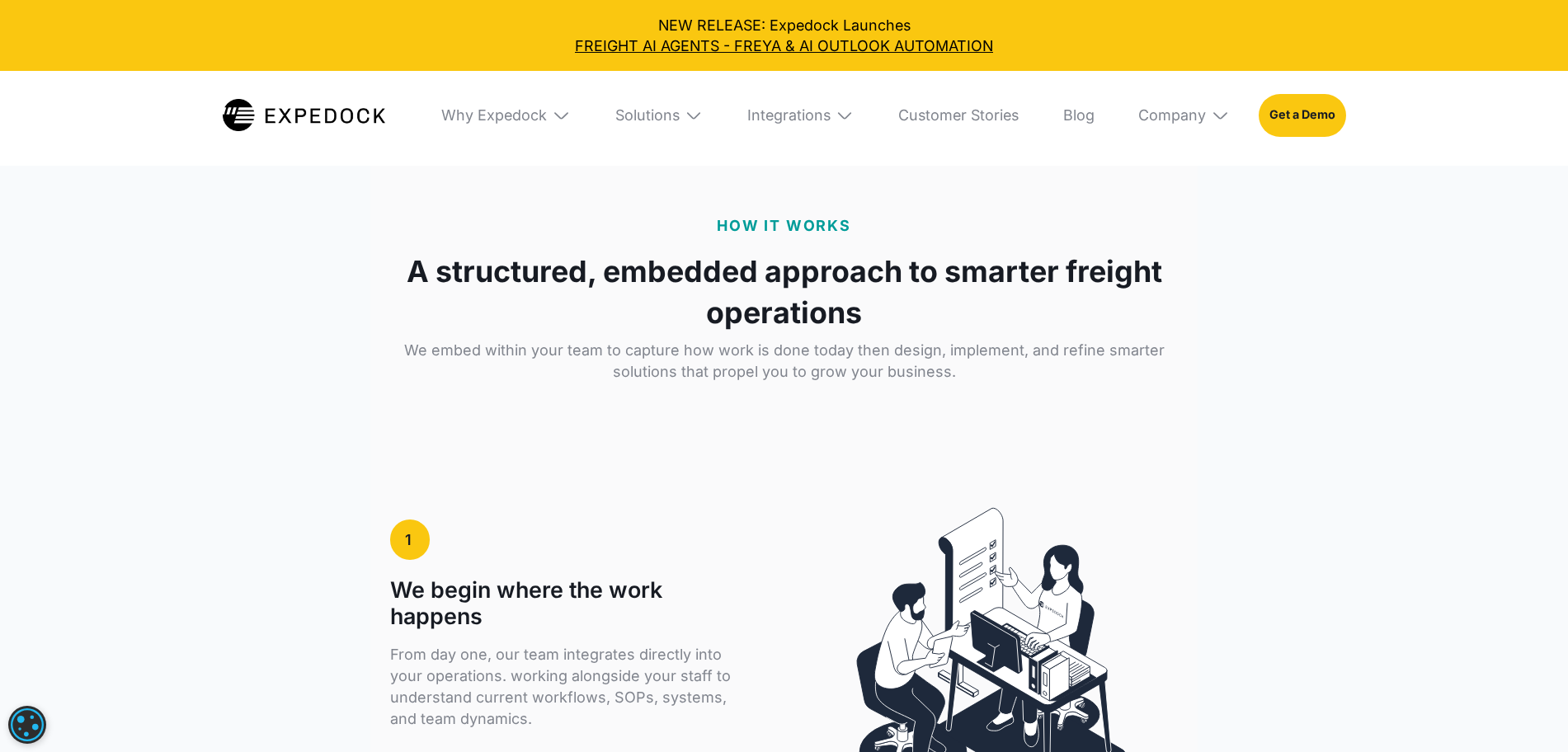 click on "Achieving Trade Compliance at Scale Through Intelligent Extraction and Classification" at bounding box center [970, -125] 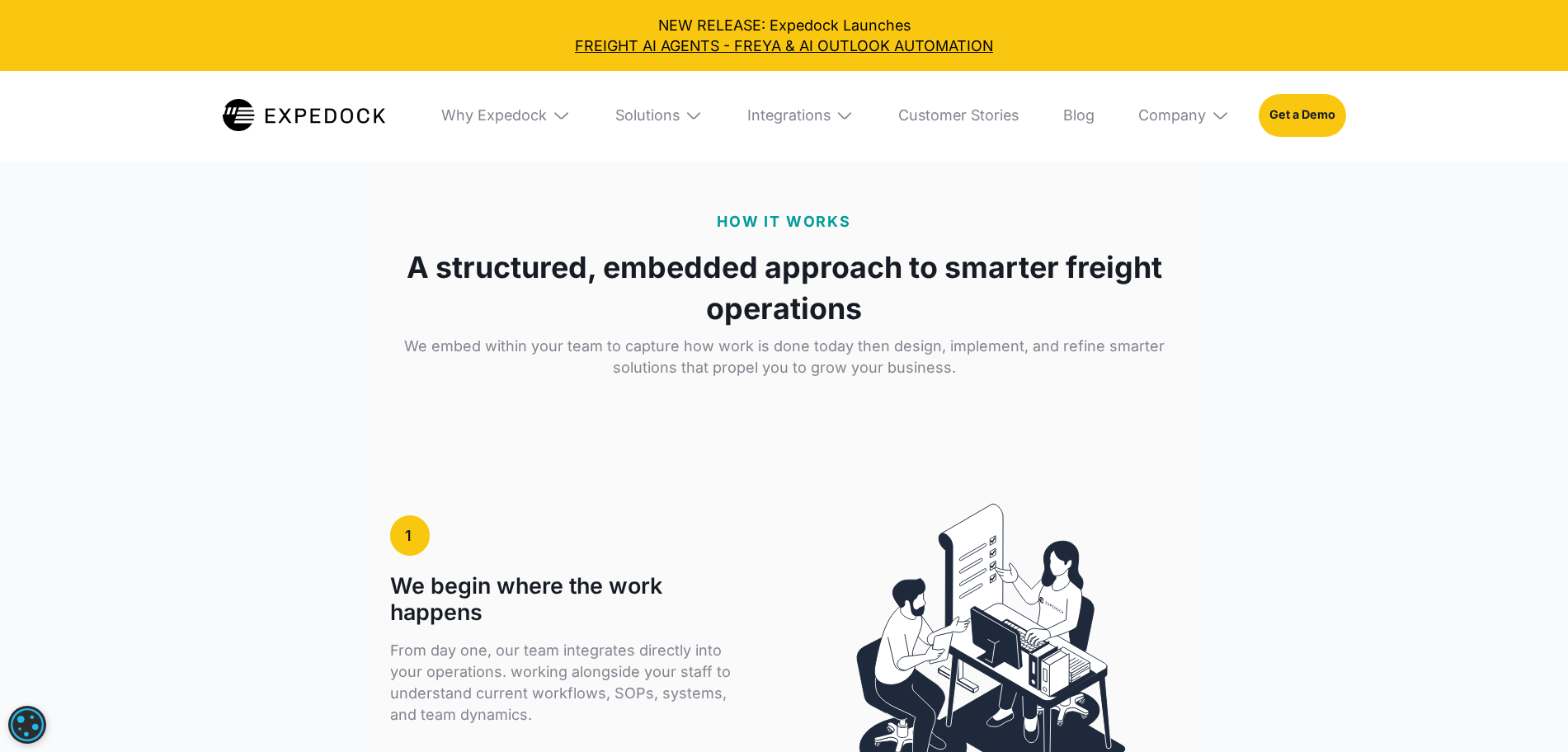 click on "Achieving Trade Compliance at Scale Through Intelligent Extraction and Classification" at bounding box center [970, -129] 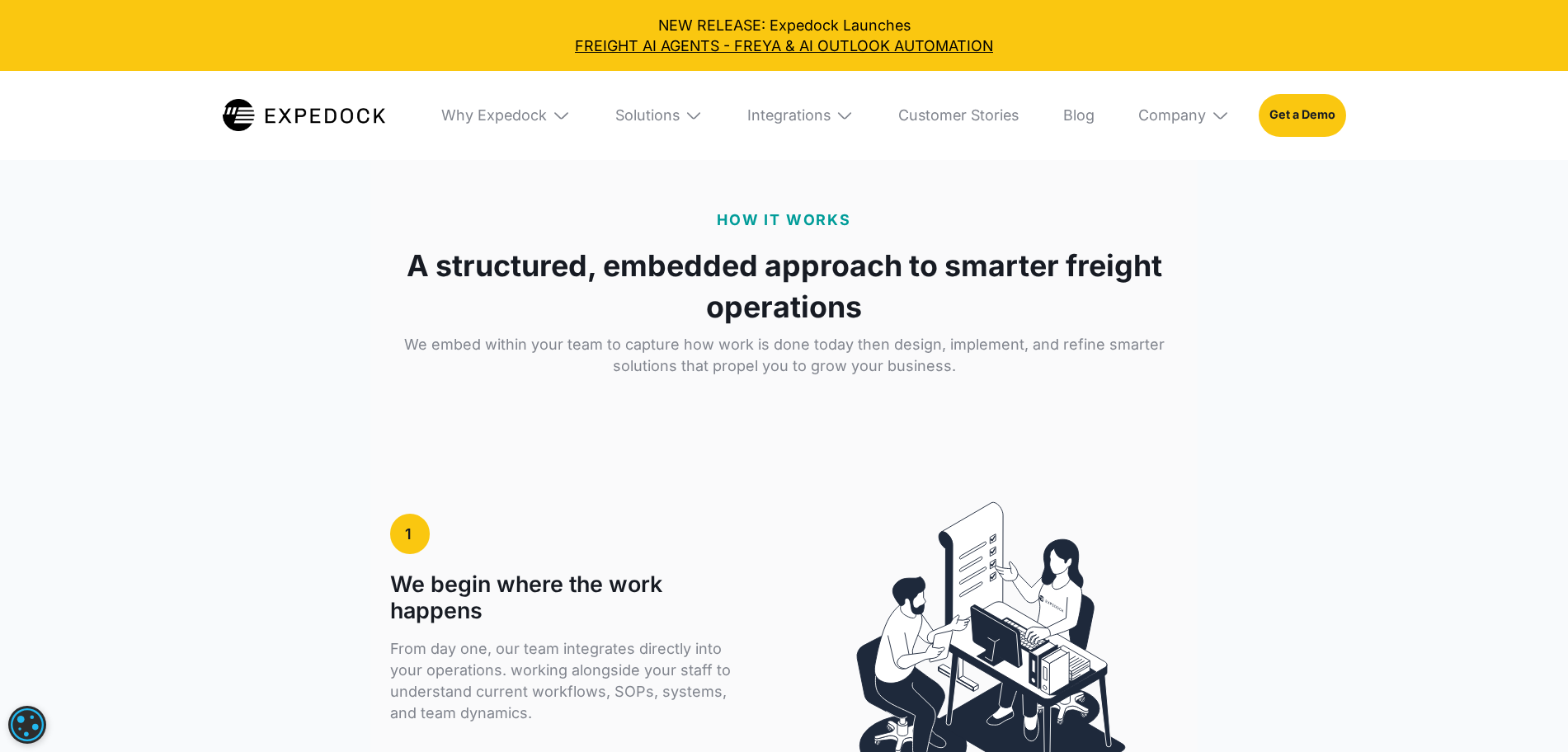 click on "Achieving Trade Compliance at Scale Through Intelligent Extraction and Classification" at bounding box center [970, -130] 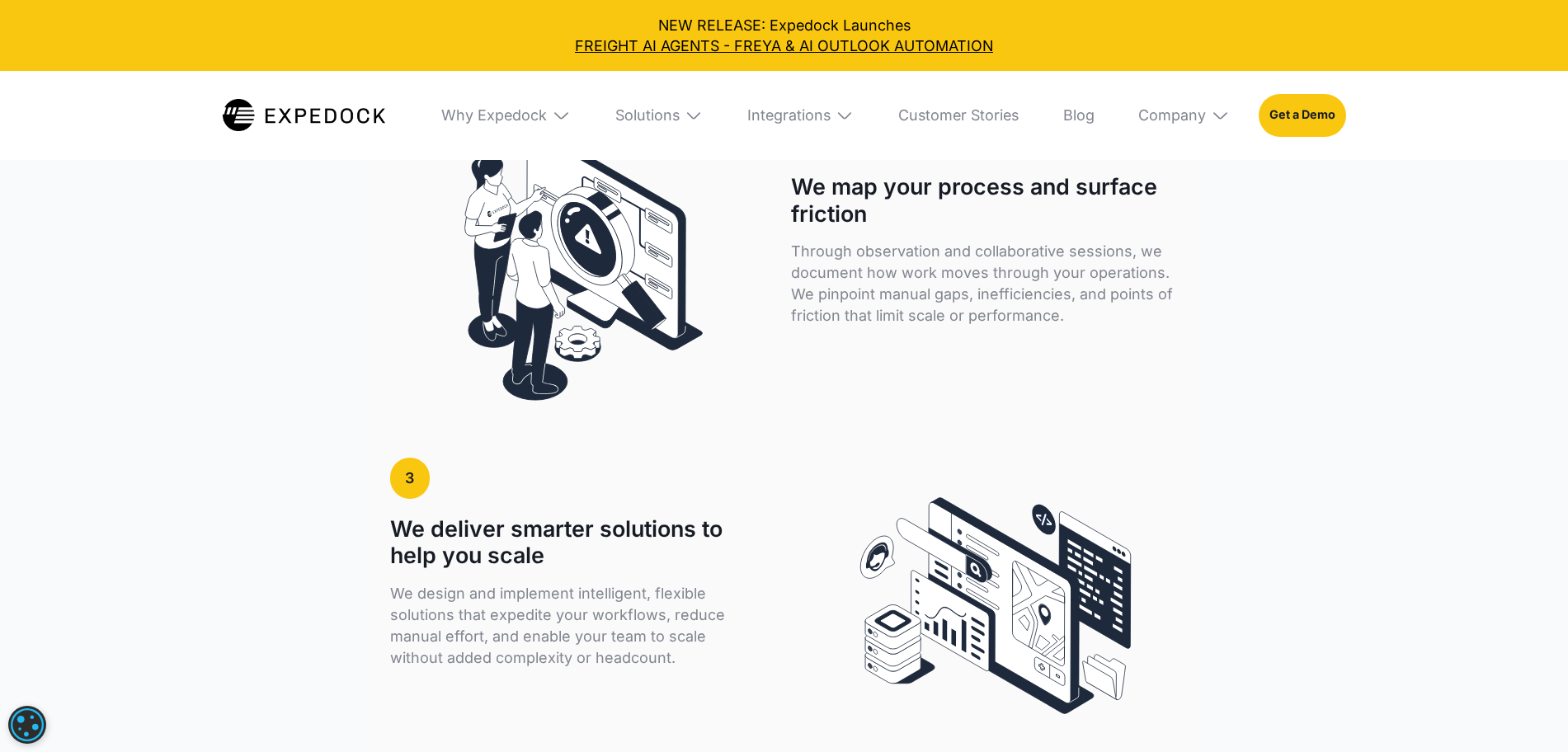 scroll, scrollTop: 3401, scrollLeft: 0, axis: vertical 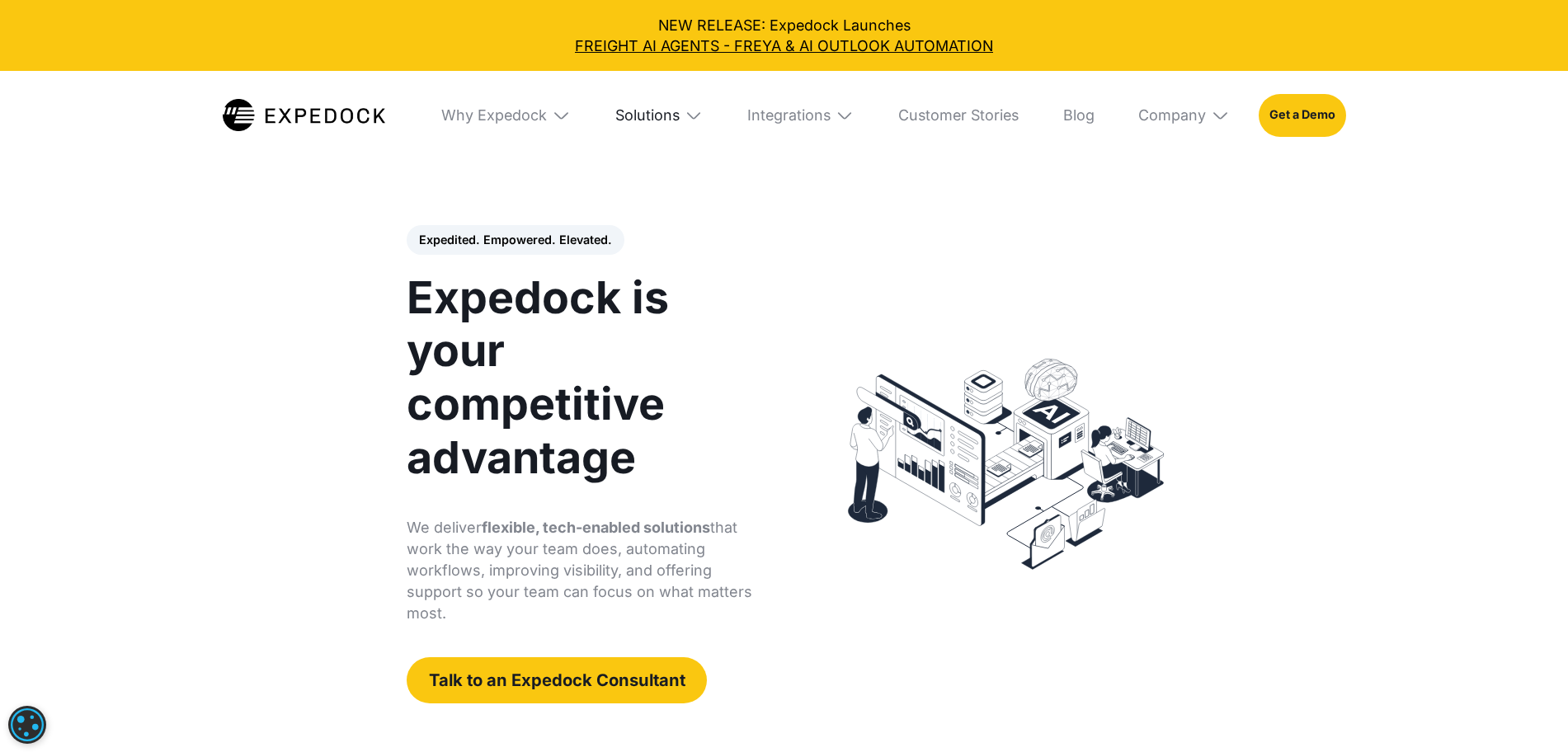 click on "Solutions" at bounding box center (647, 115) 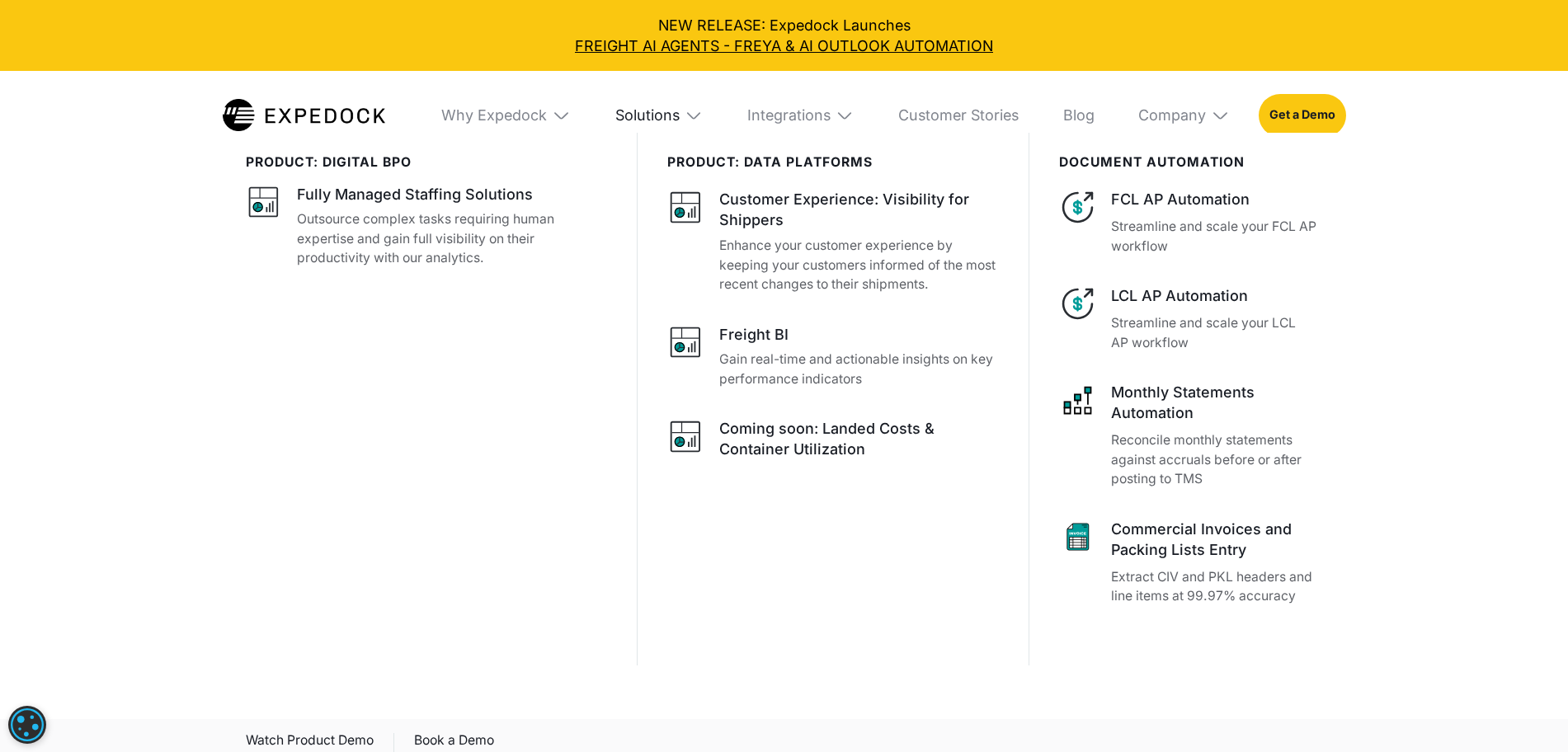 scroll, scrollTop: 0, scrollLeft: 0, axis: both 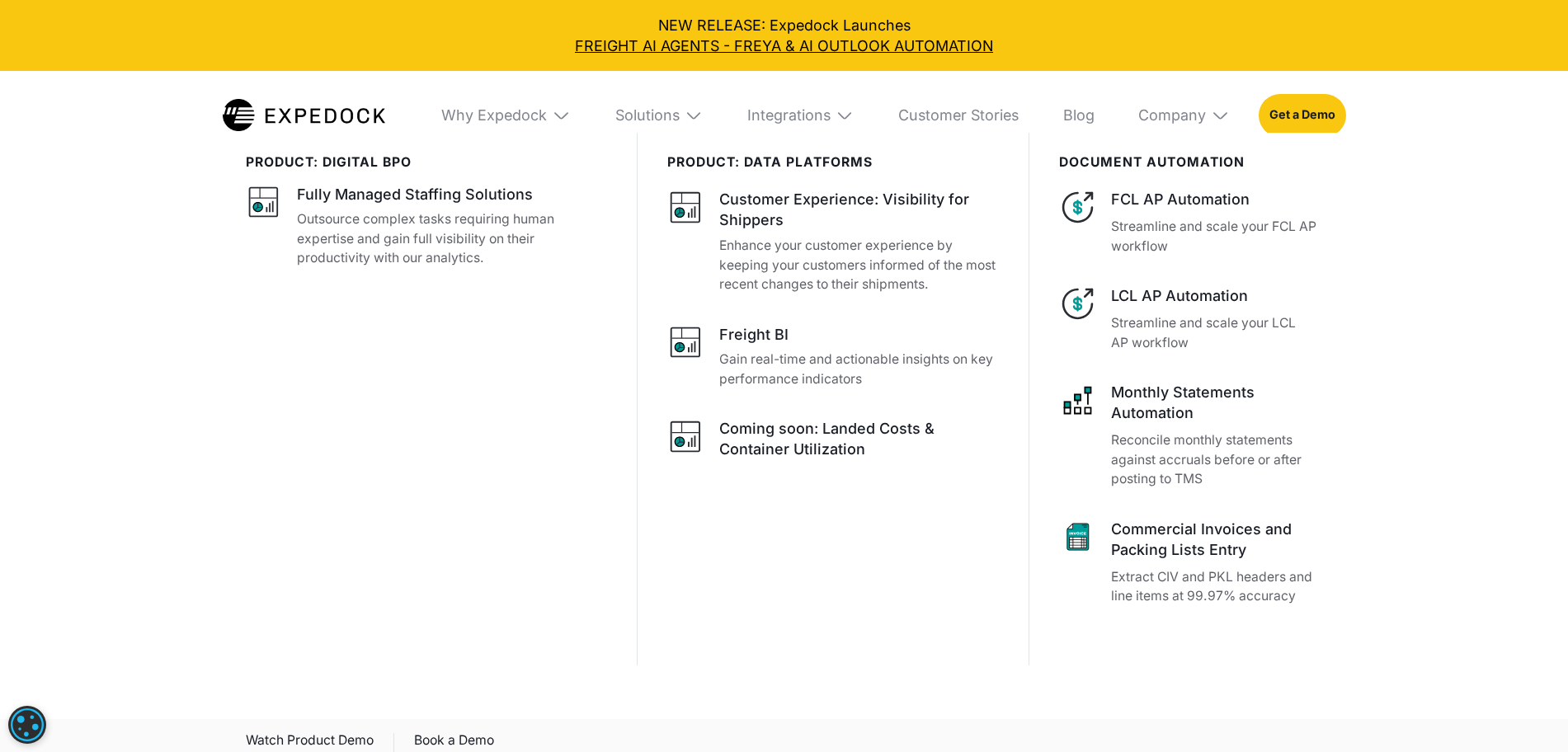 click on "product: digital bpo Fully Managed Staffing Solutions Outsource complex tasks requiring human expertise and gain full visibility on their productivity with our analytics. PRODUCT: data platforms Customer Experience: Visibility for Shippers Enhance your customer experience by keeping your customers informed of the most recent changes to their shipments. Freight BI Gain real-time and actionable insights on key performance indicators Coming soon: Landed Costs & Container Utilization document automation FCL AP Automation Streamline and scale your FCL AP workflow LCL AP Automation Streamline and scale your LCL AP workflow Monthly Statements Automation Reconcile monthly statements against accruals before or after posting to TMS Commercial Invoices and Packing Lists Entry Extract CIV and PKL headers and line items at 99.97% accuracy" at bounding box center [784, 430] 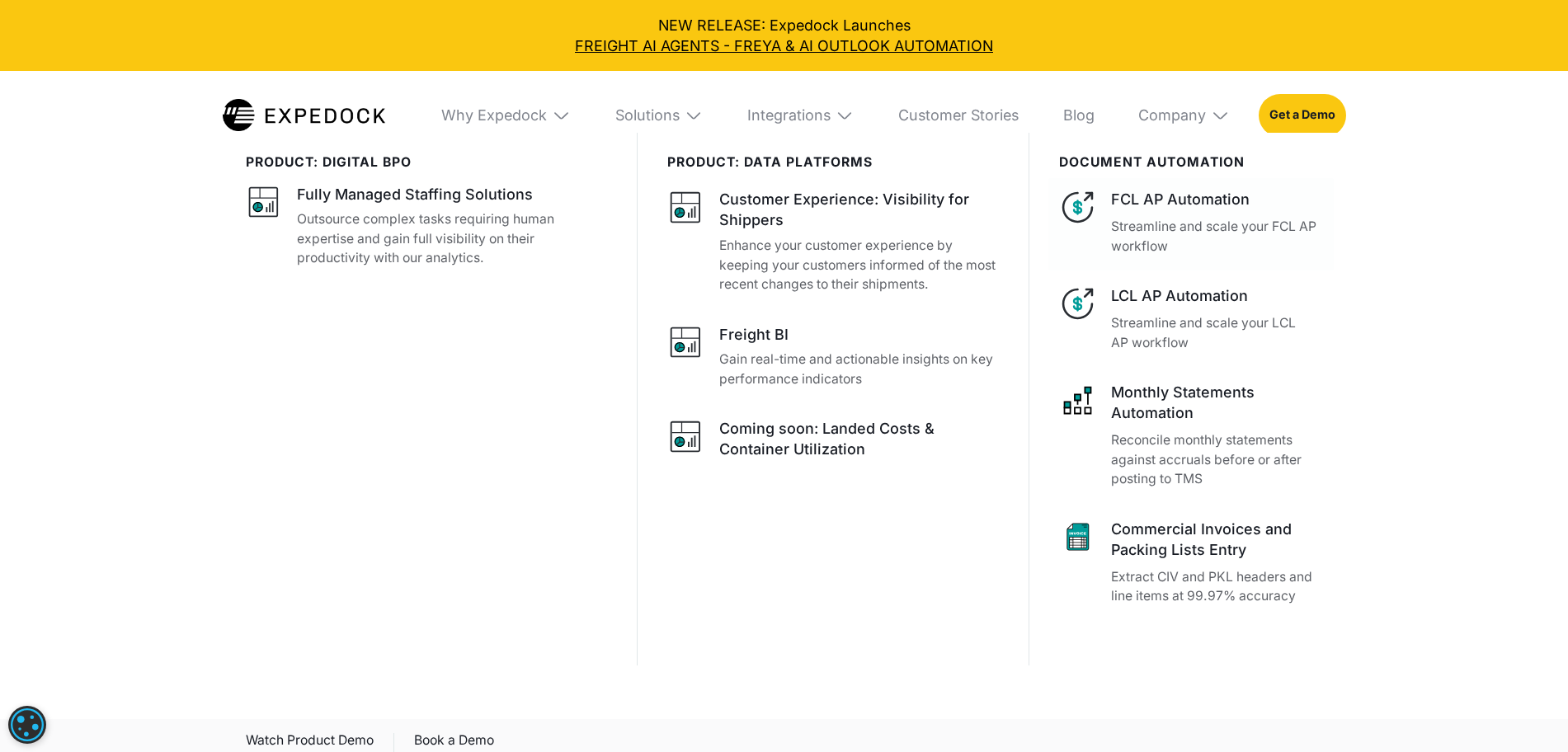 scroll, scrollTop: 949, scrollLeft: 0, axis: vertical 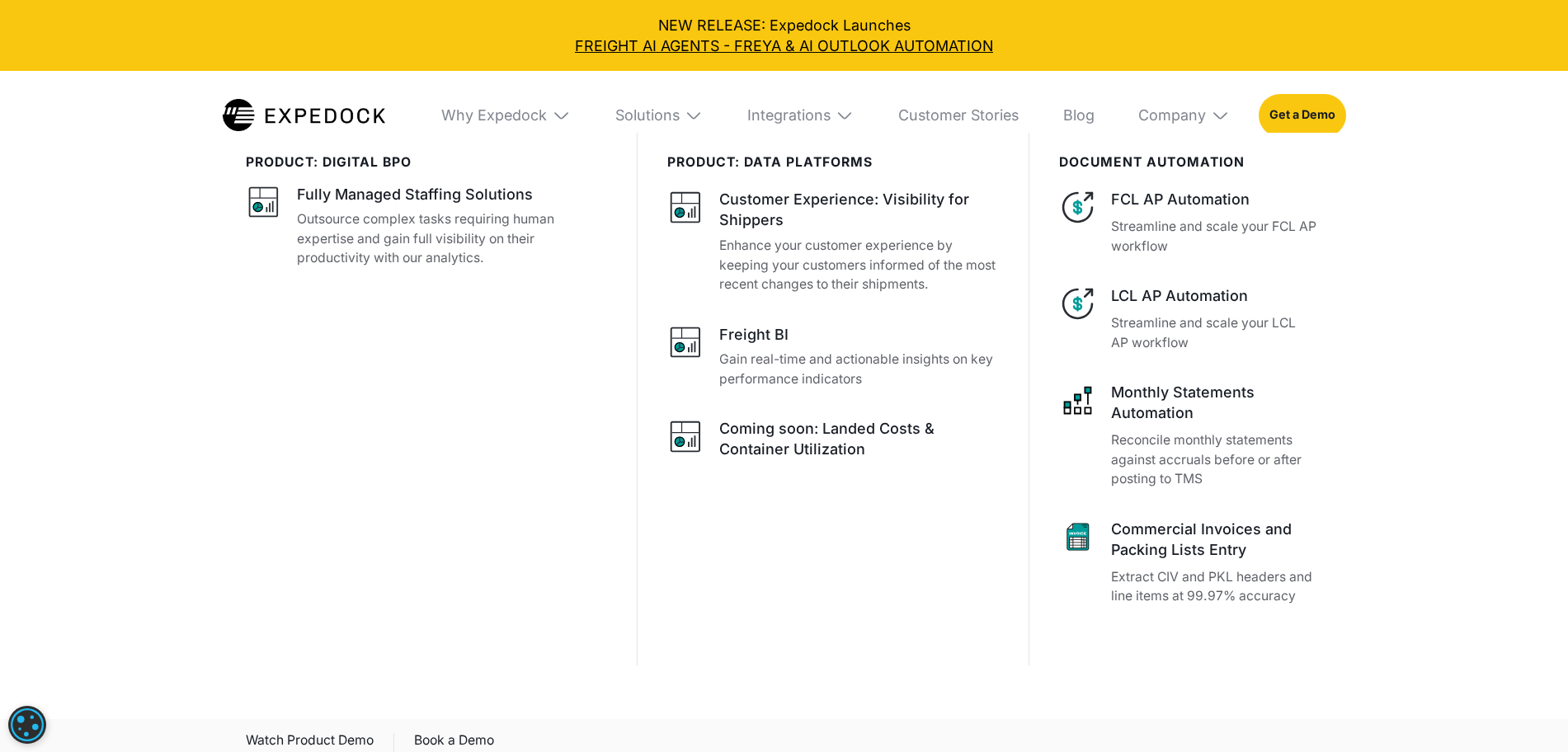 click at bounding box center [304, 115] 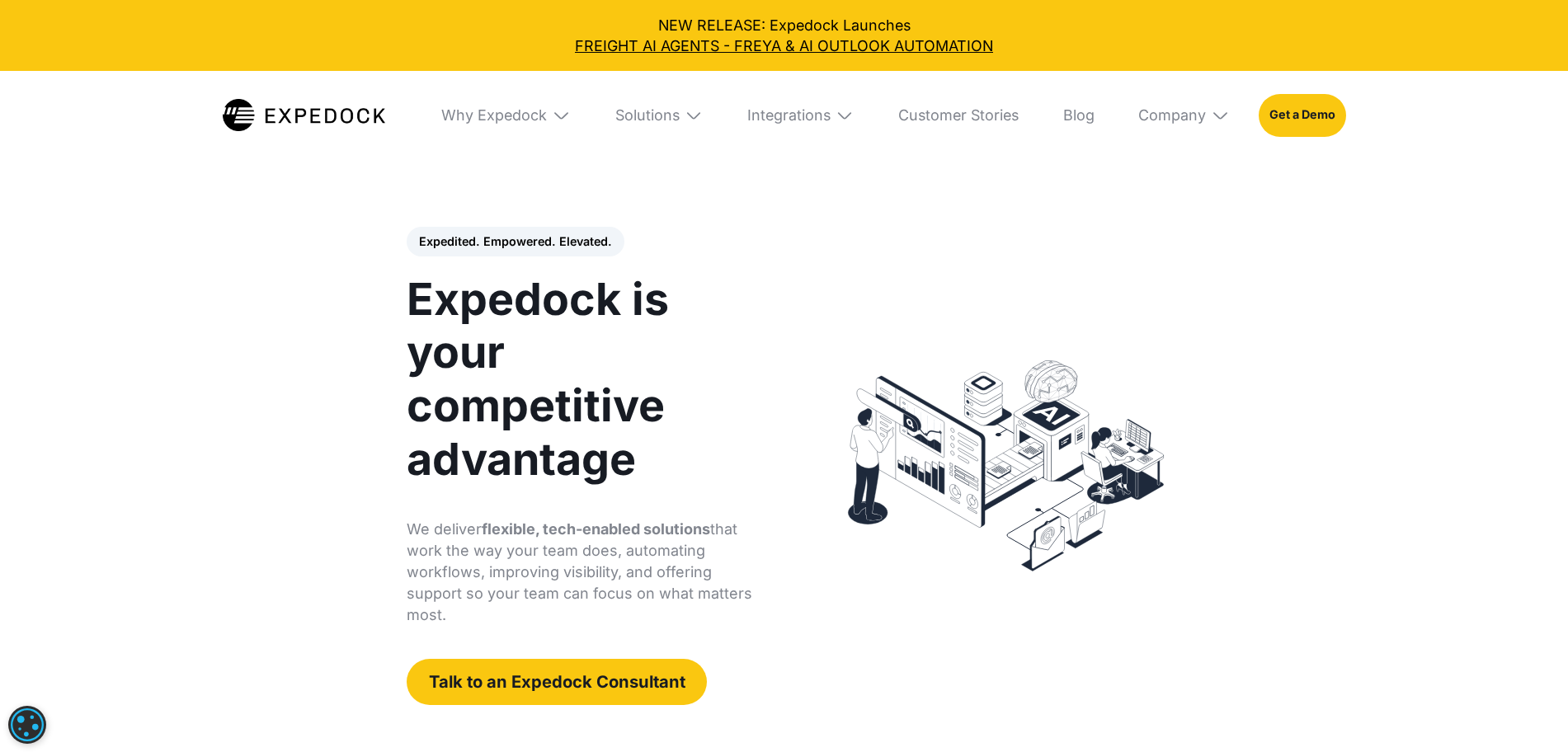 select 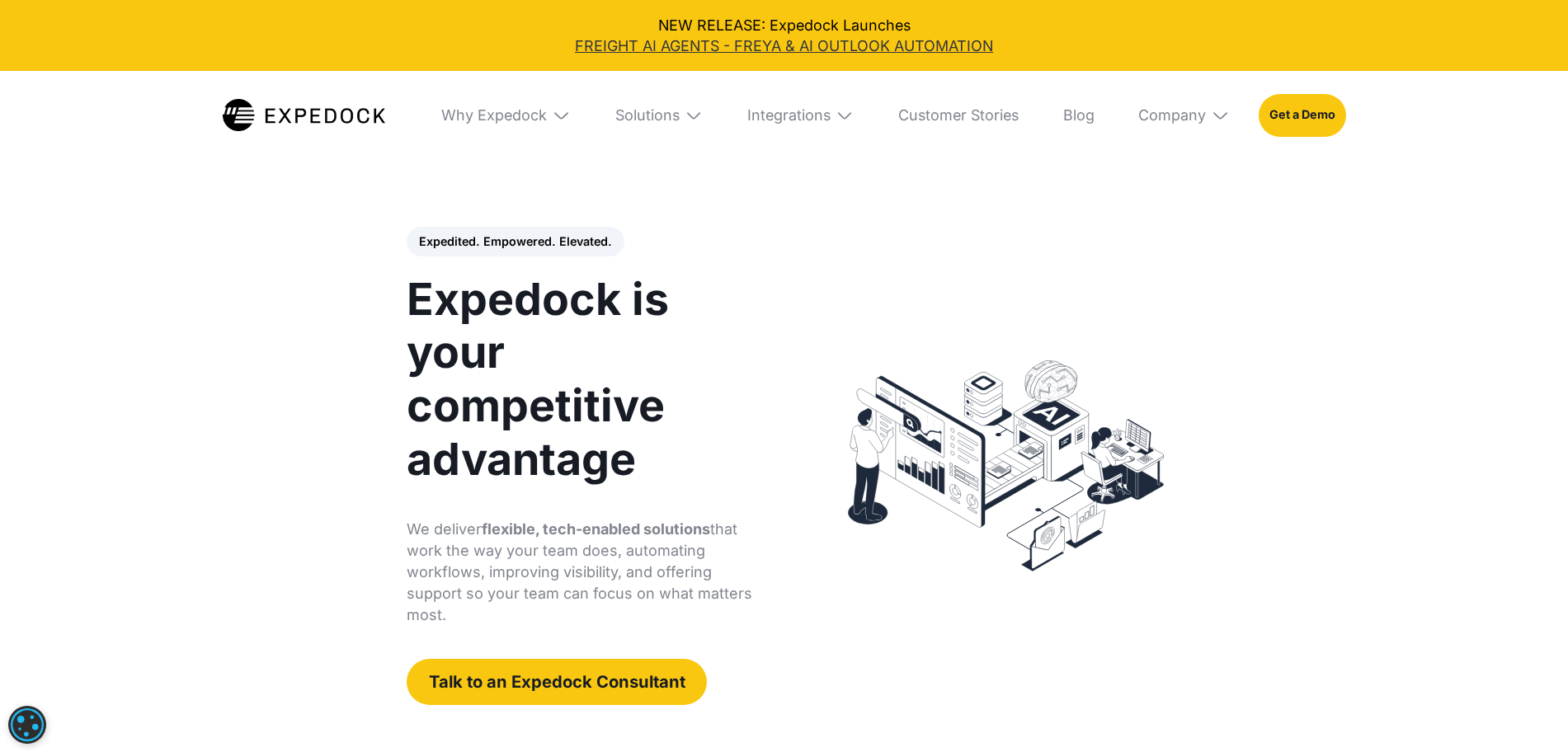 scroll, scrollTop: 0, scrollLeft: 0, axis: both 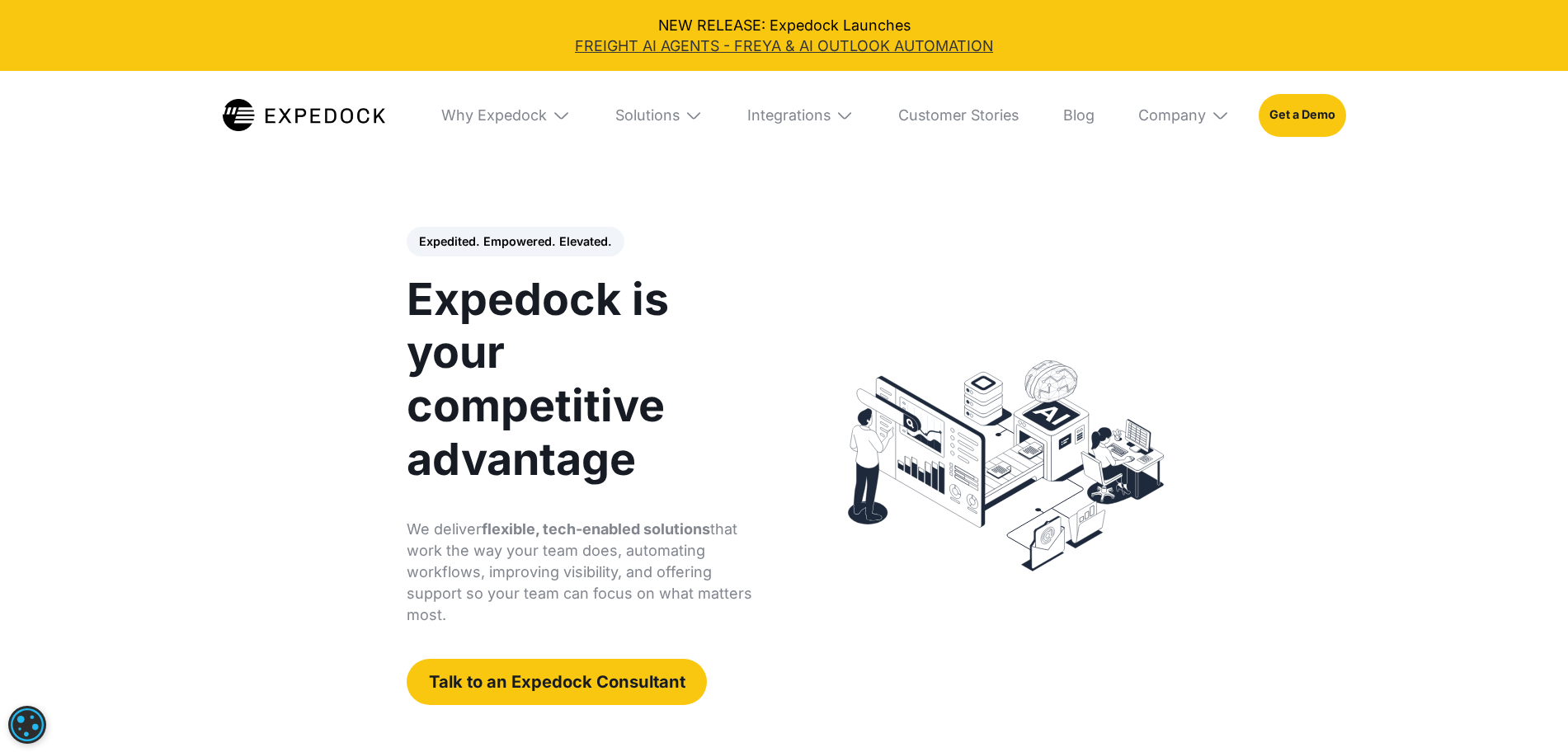 click on "FREIGHT AI AGENTS - FREYA & AI OUTLOOK AUTOMATION" at bounding box center (784, 45) 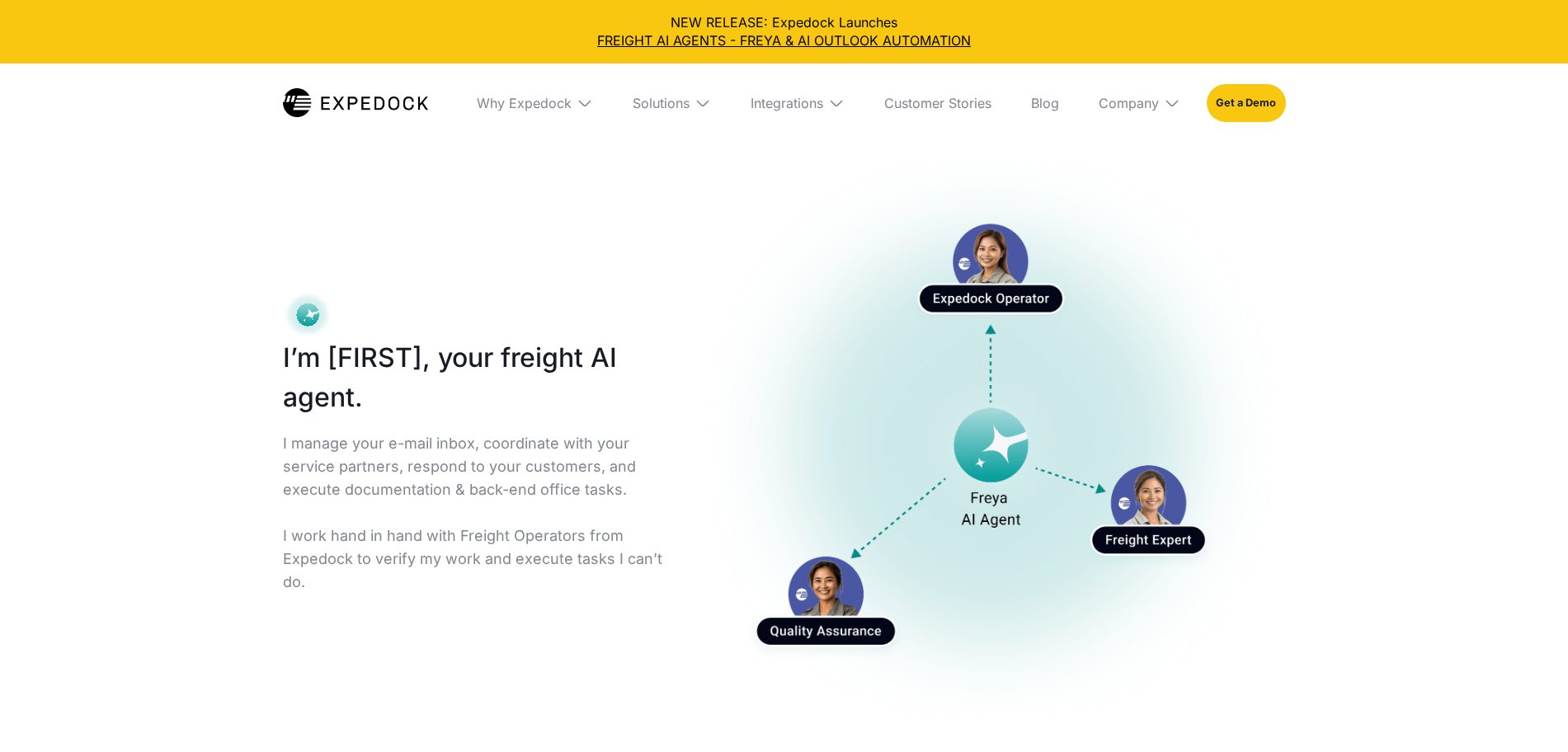 select 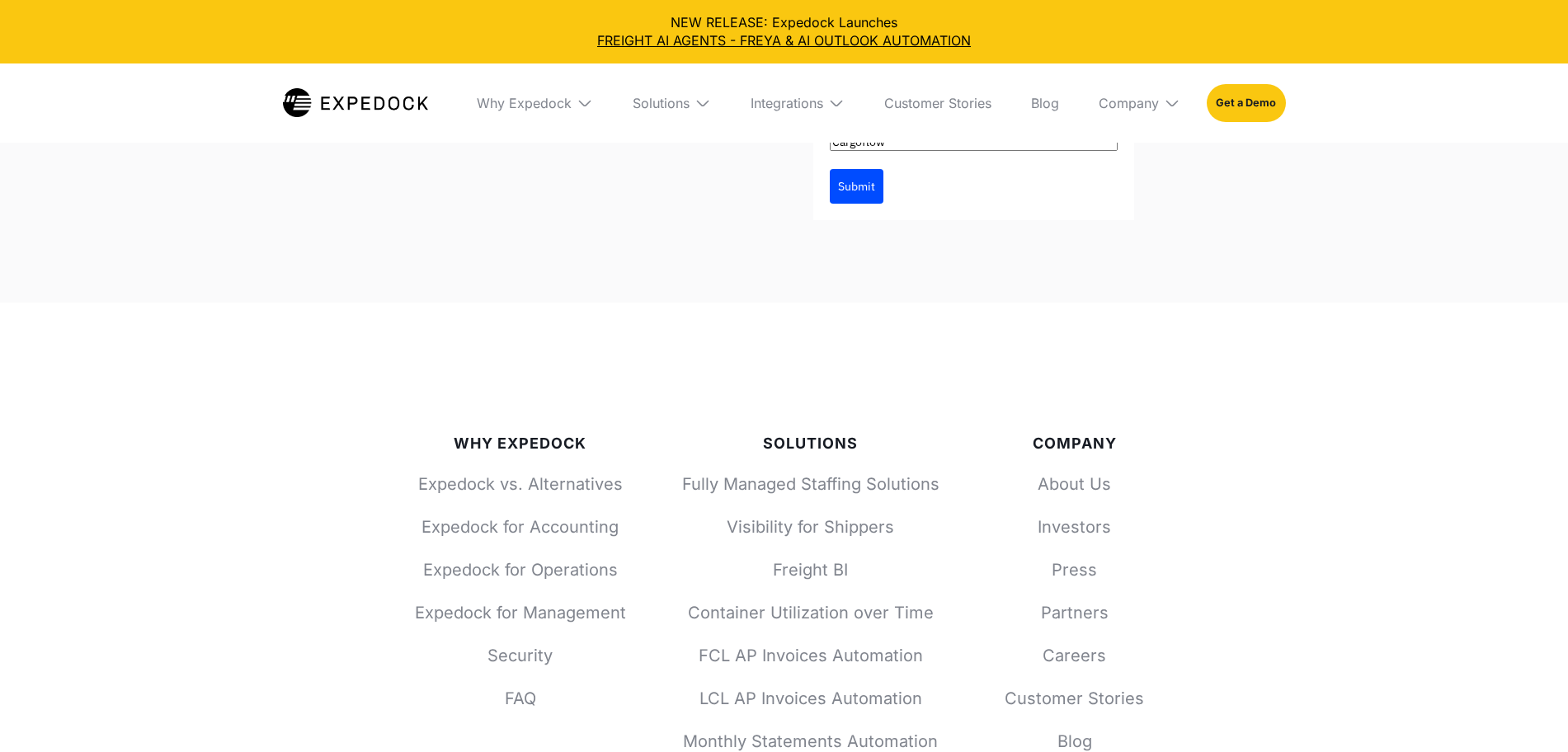 scroll, scrollTop: 9107, scrollLeft: 0, axis: vertical 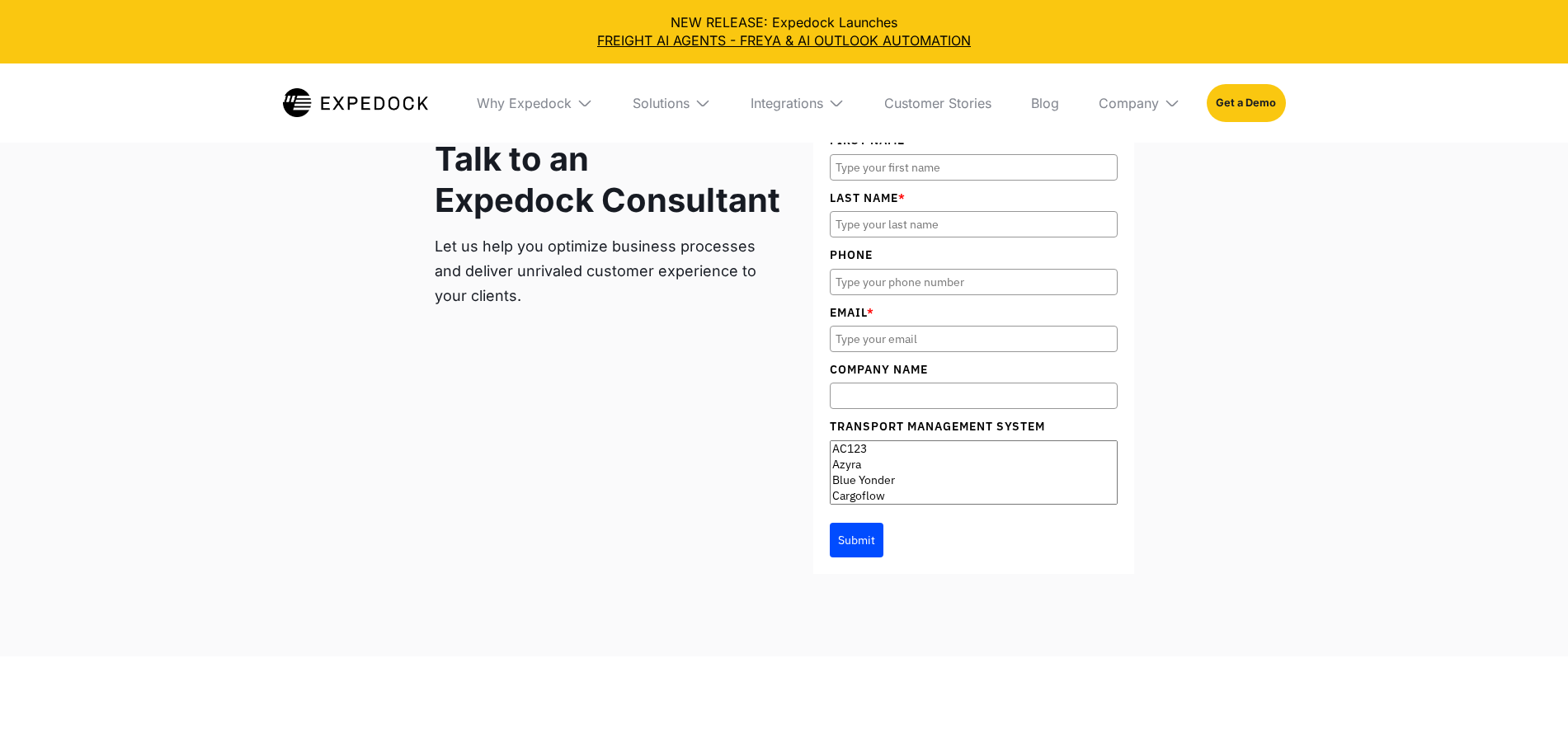 click at bounding box center (356, 102) 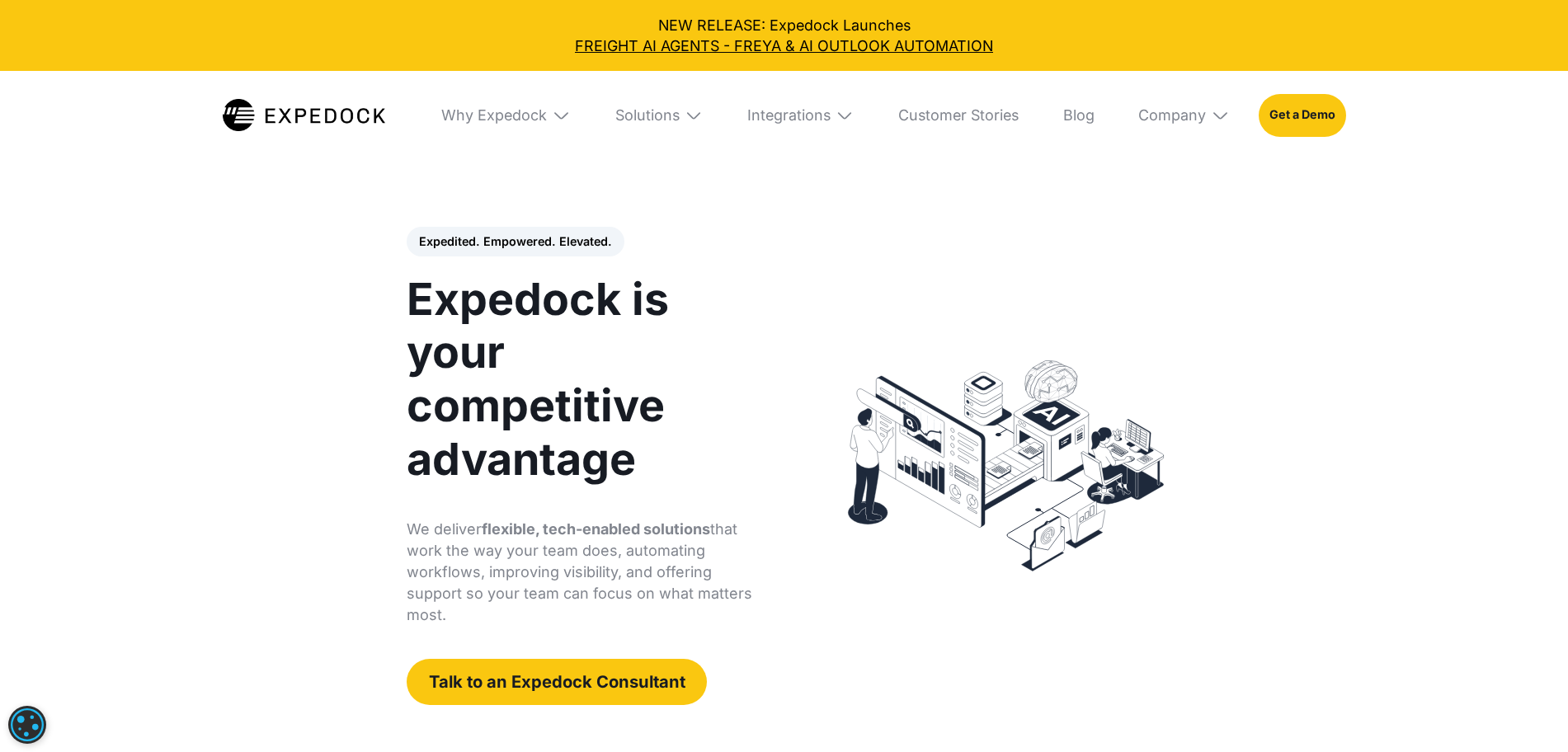 select 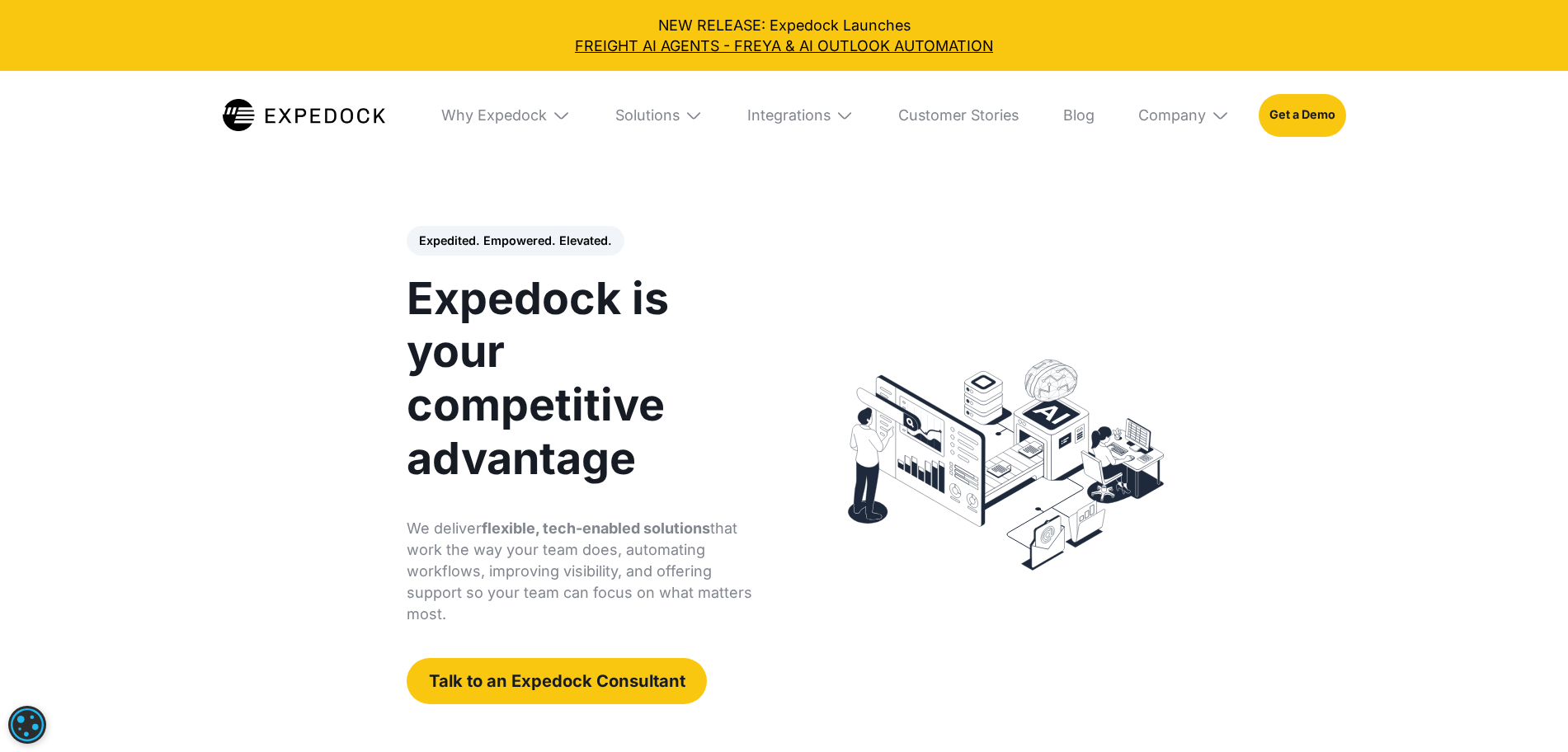scroll, scrollTop: 0, scrollLeft: 0, axis: both 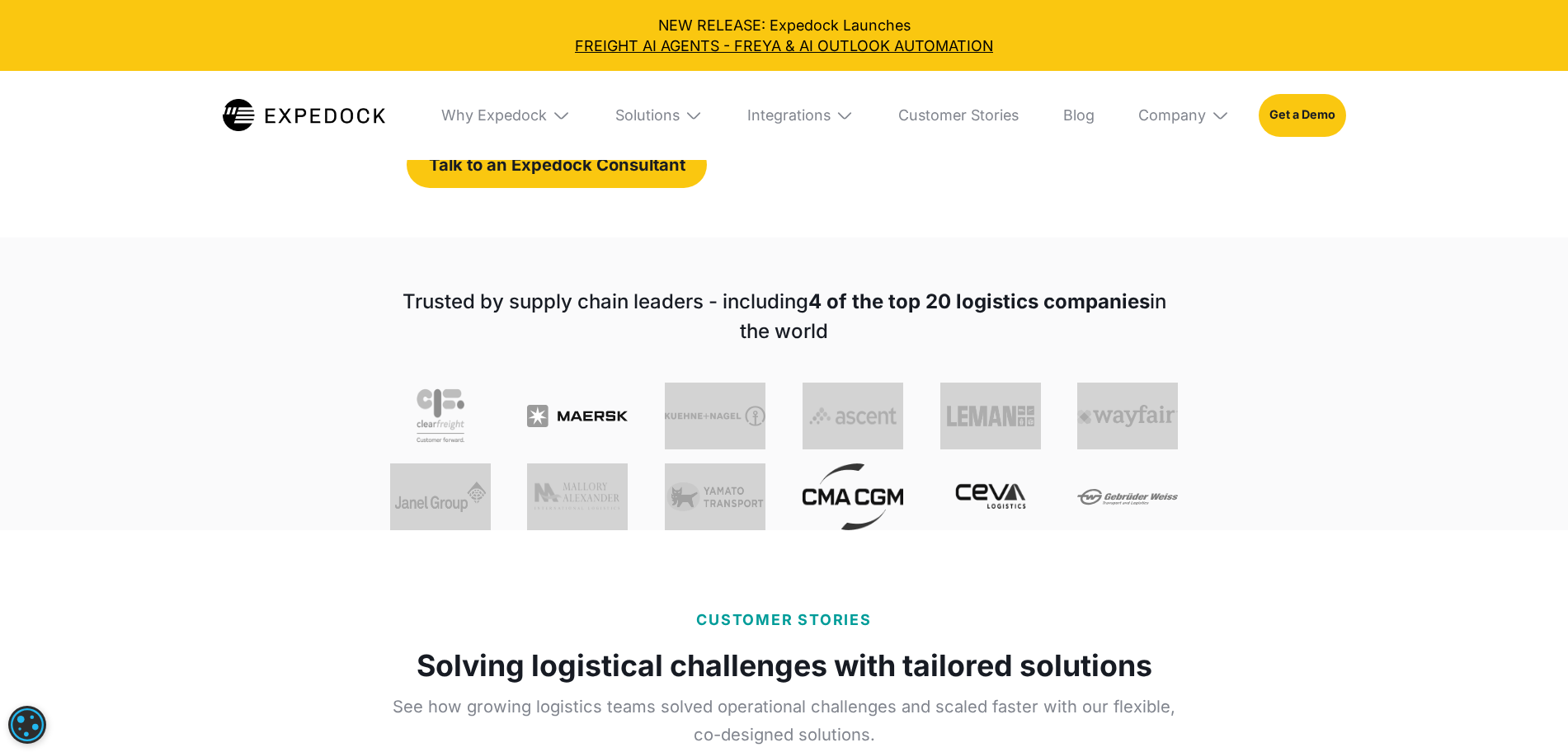 drag, startPoint x: 785, startPoint y: 385, endPoint x: 816, endPoint y: 340, distance: 54.644304 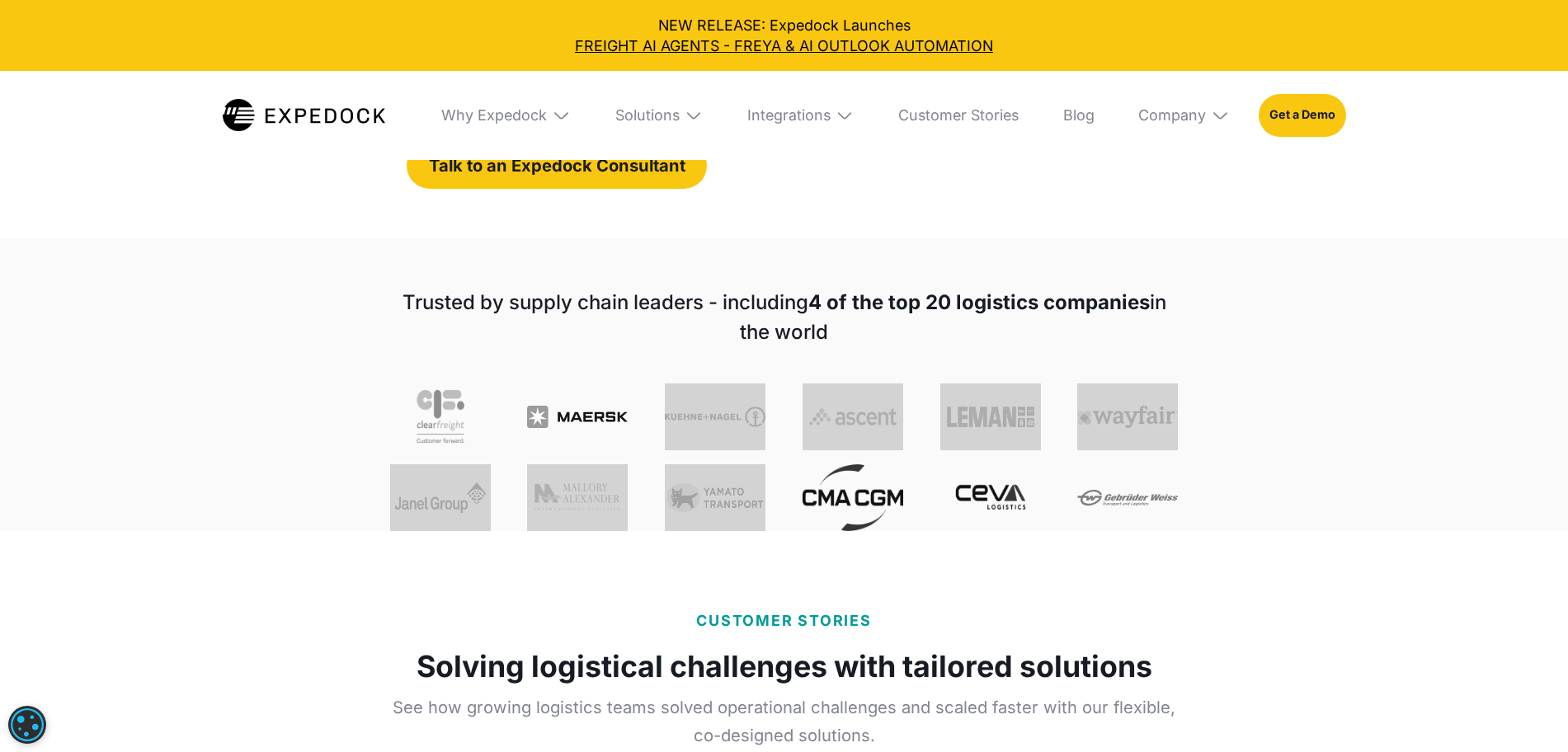 scroll, scrollTop: 515, scrollLeft: 0, axis: vertical 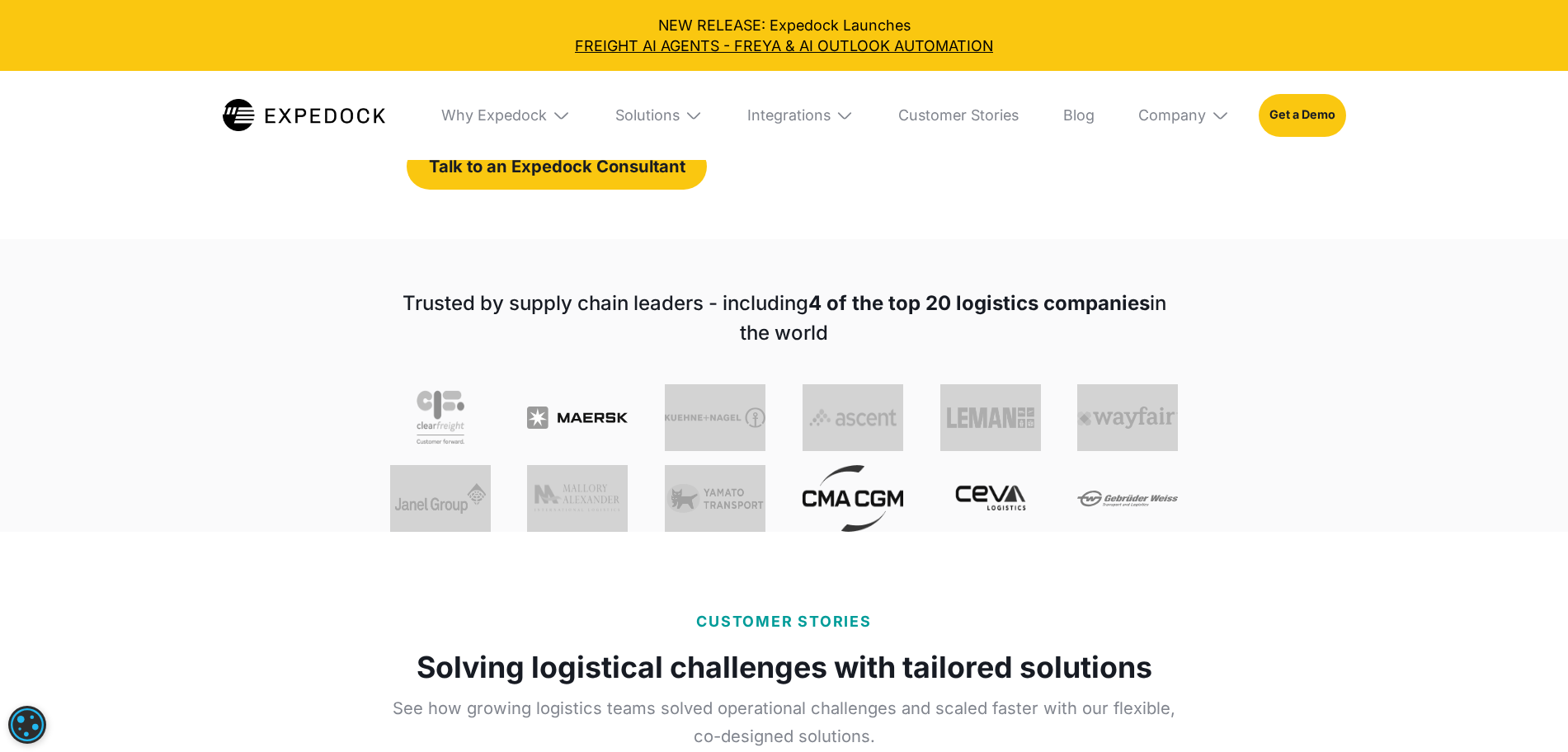 click on "Trusted by supply chain leaders - including  4 of the top 20 logistics companies  in the world" at bounding box center (784, 385) 